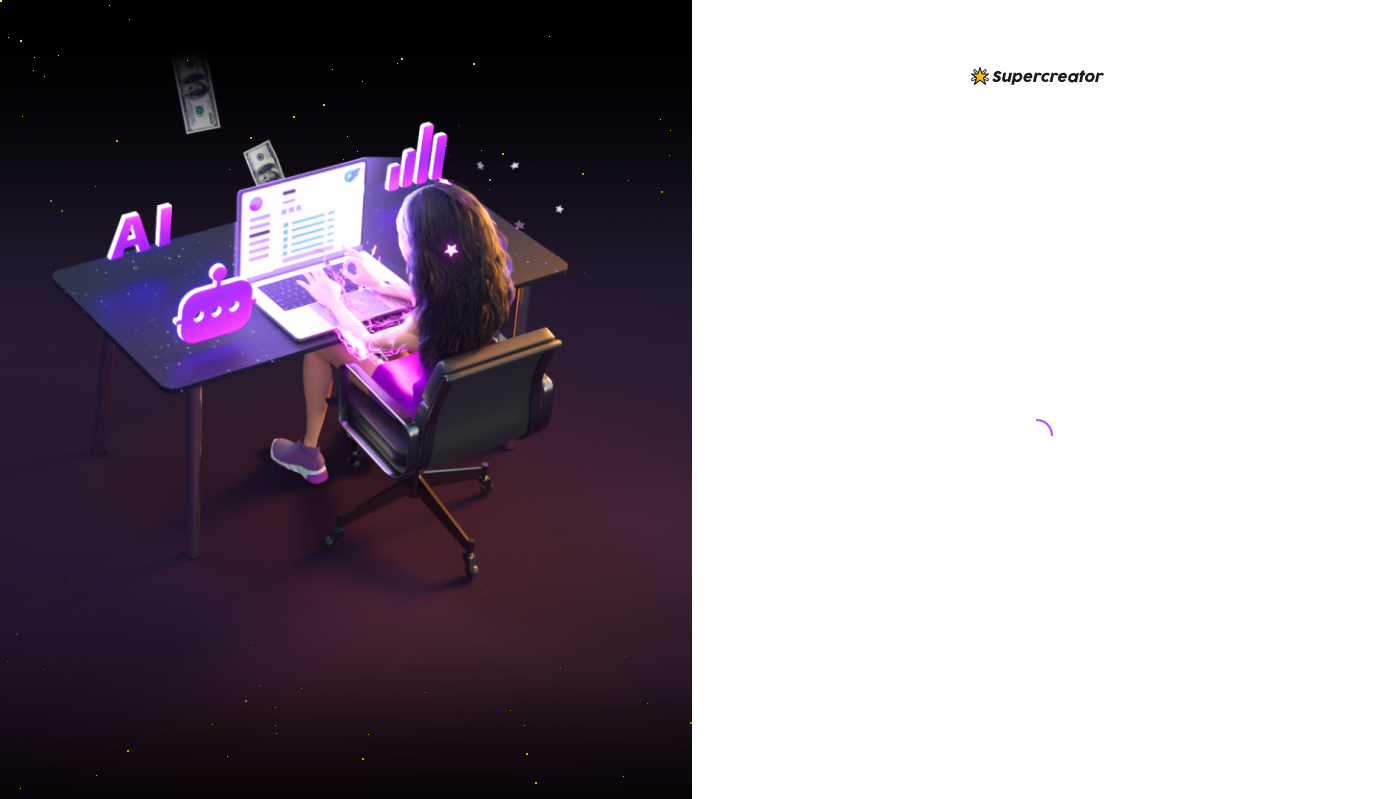 scroll, scrollTop: 0, scrollLeft: 0, axis: both 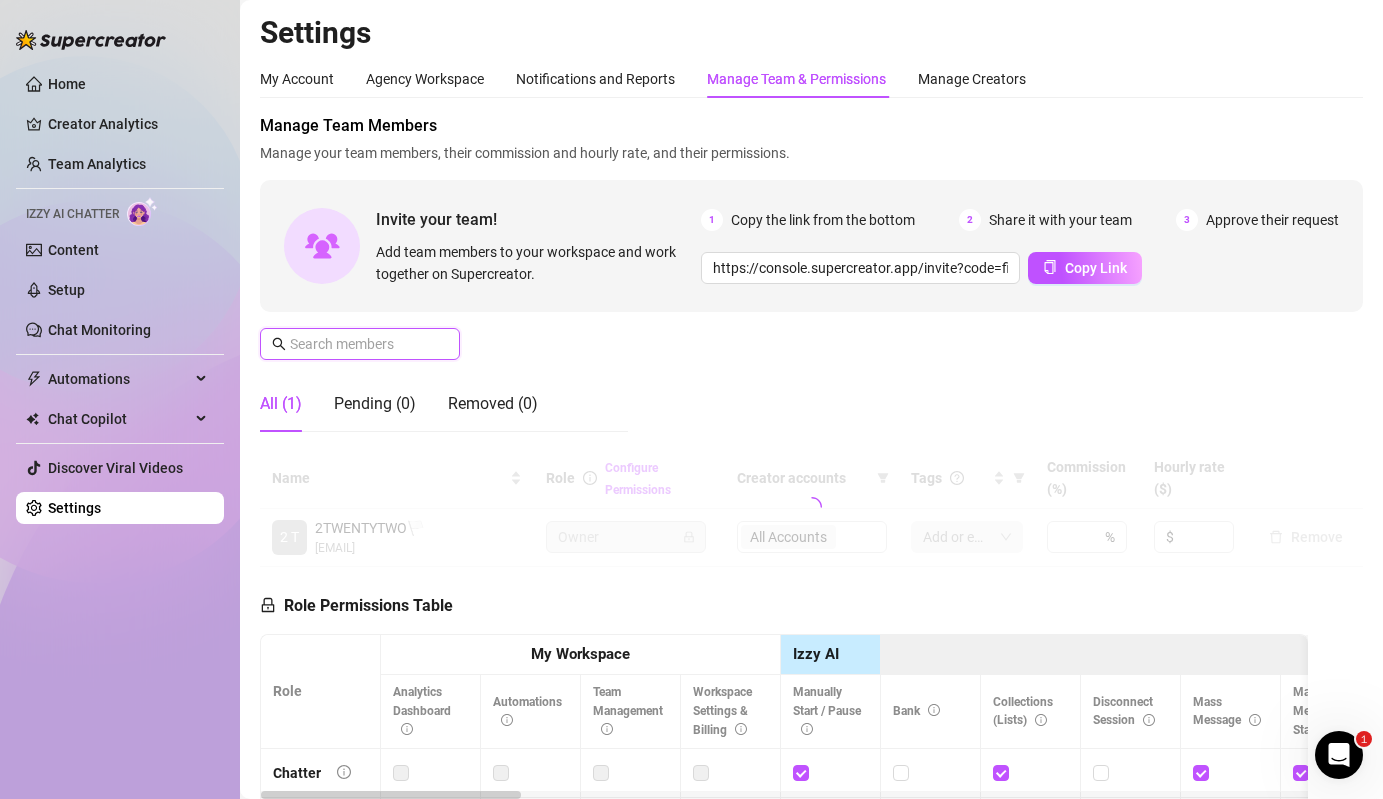 click at bounding box center [361, 344] 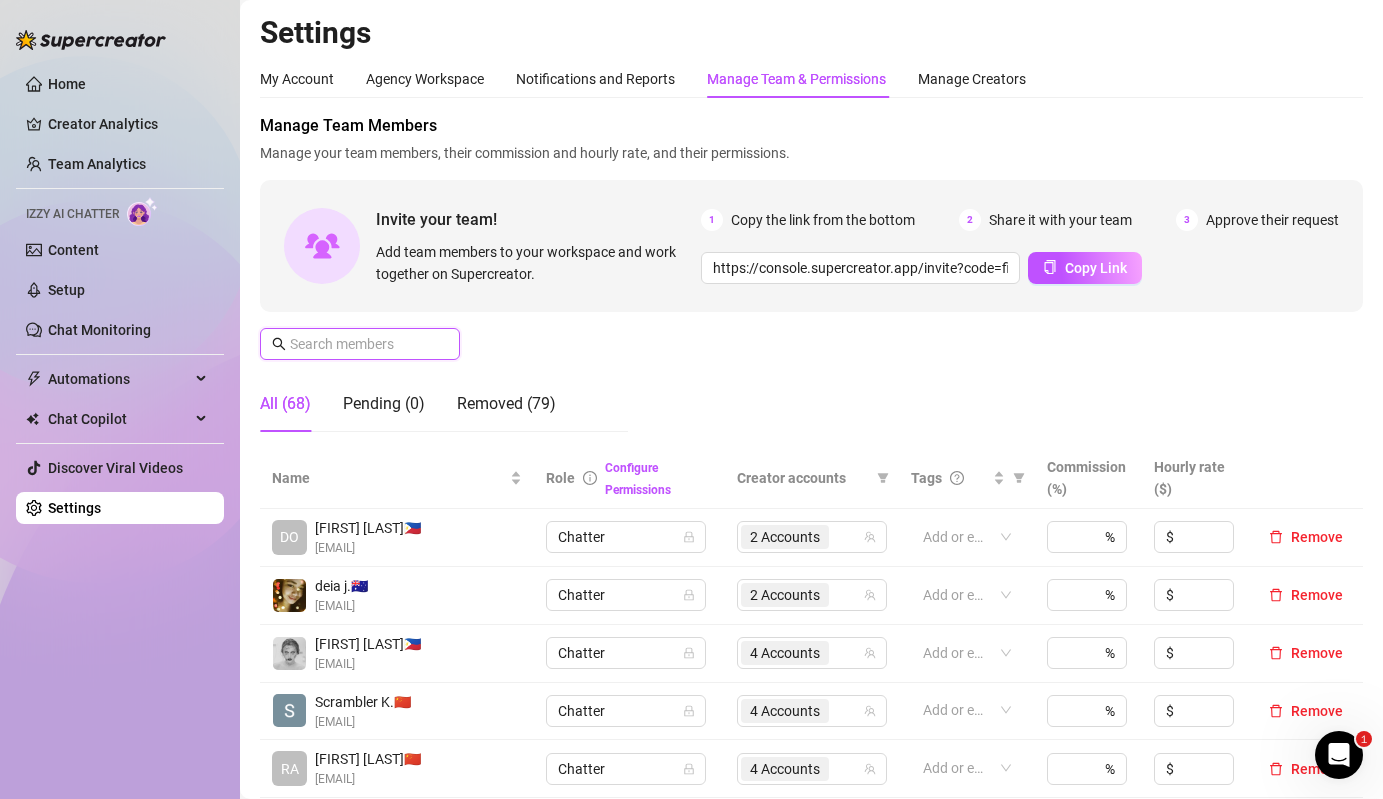 click at bounding box center (361, 344) 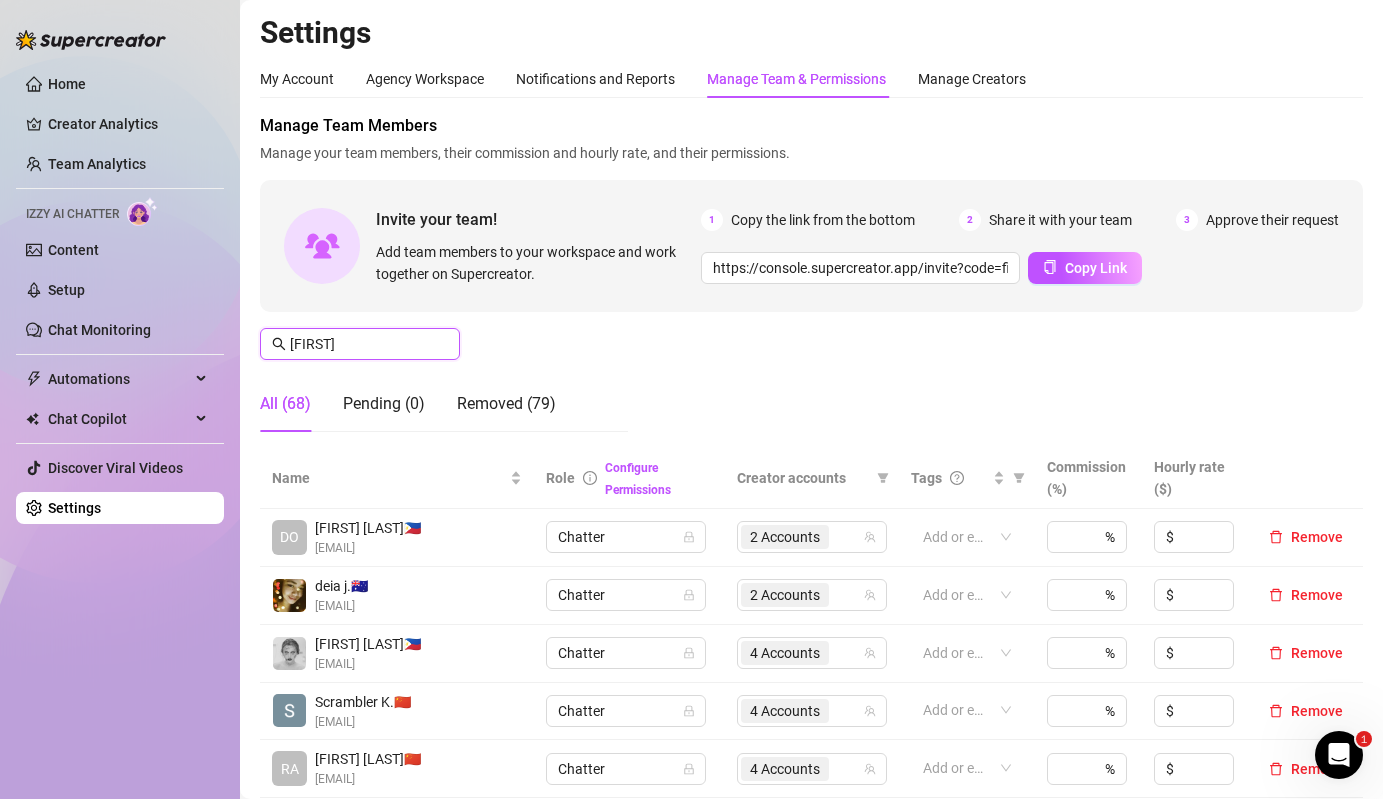 type on "[FIRST]" 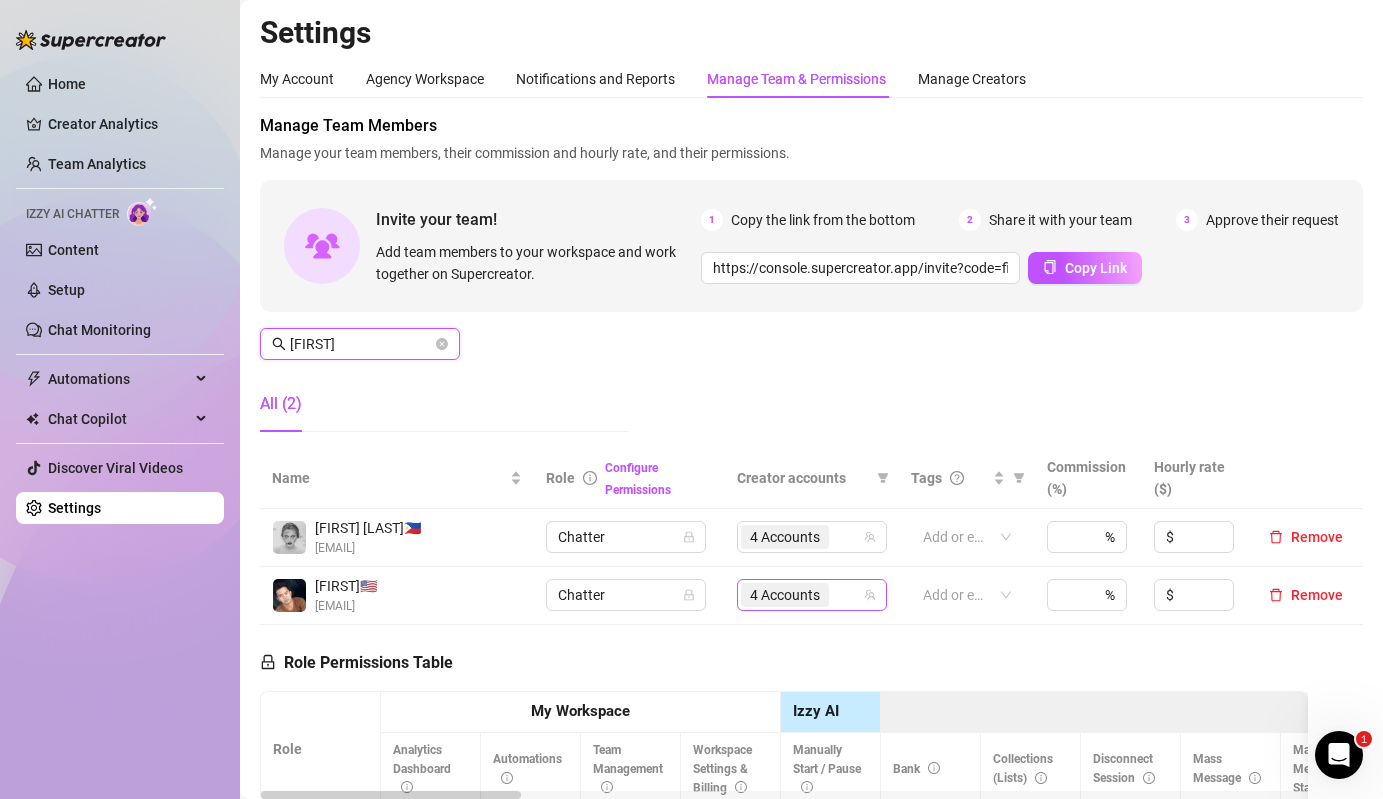 click on "4 Accounts" at bounding box center (812, 595) 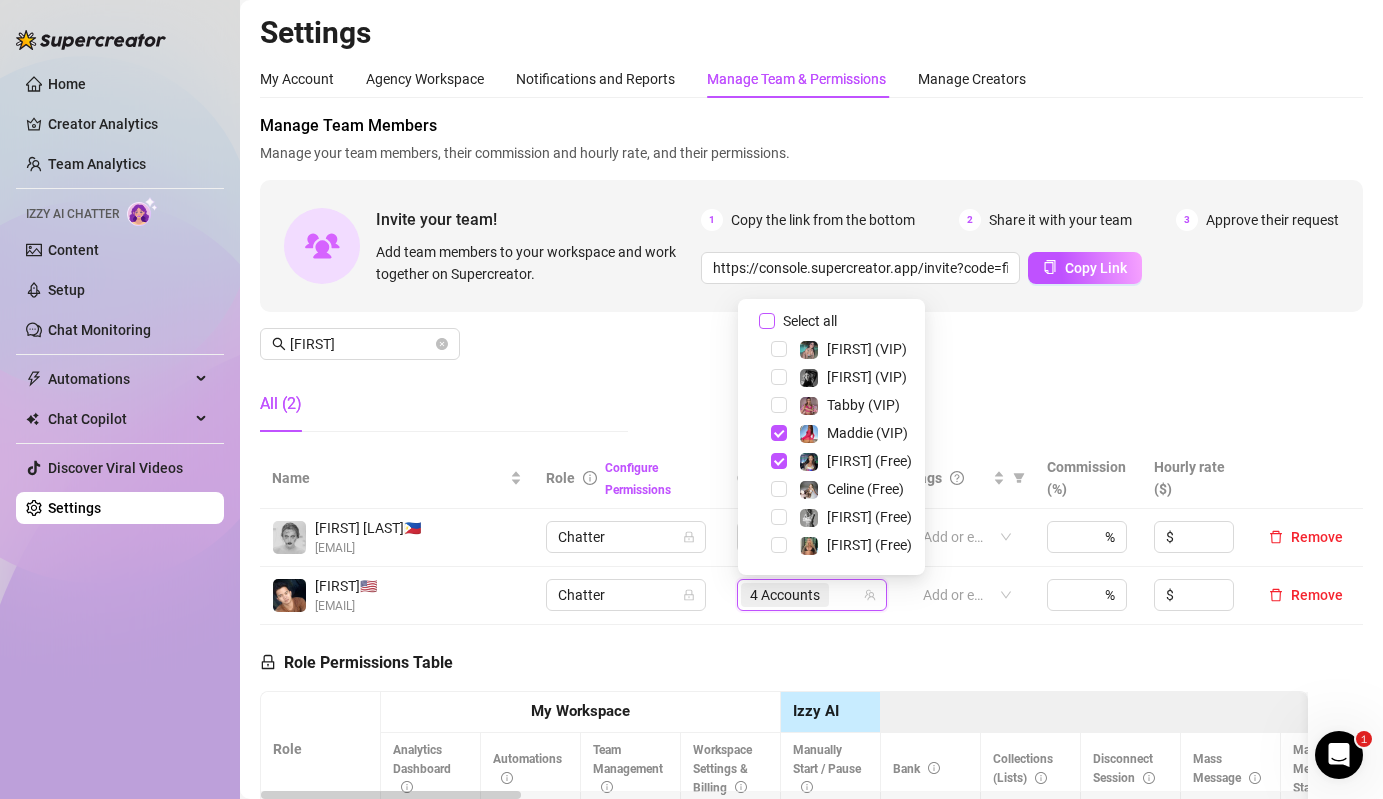 click on "Select all" at bounding box center [810, 321] 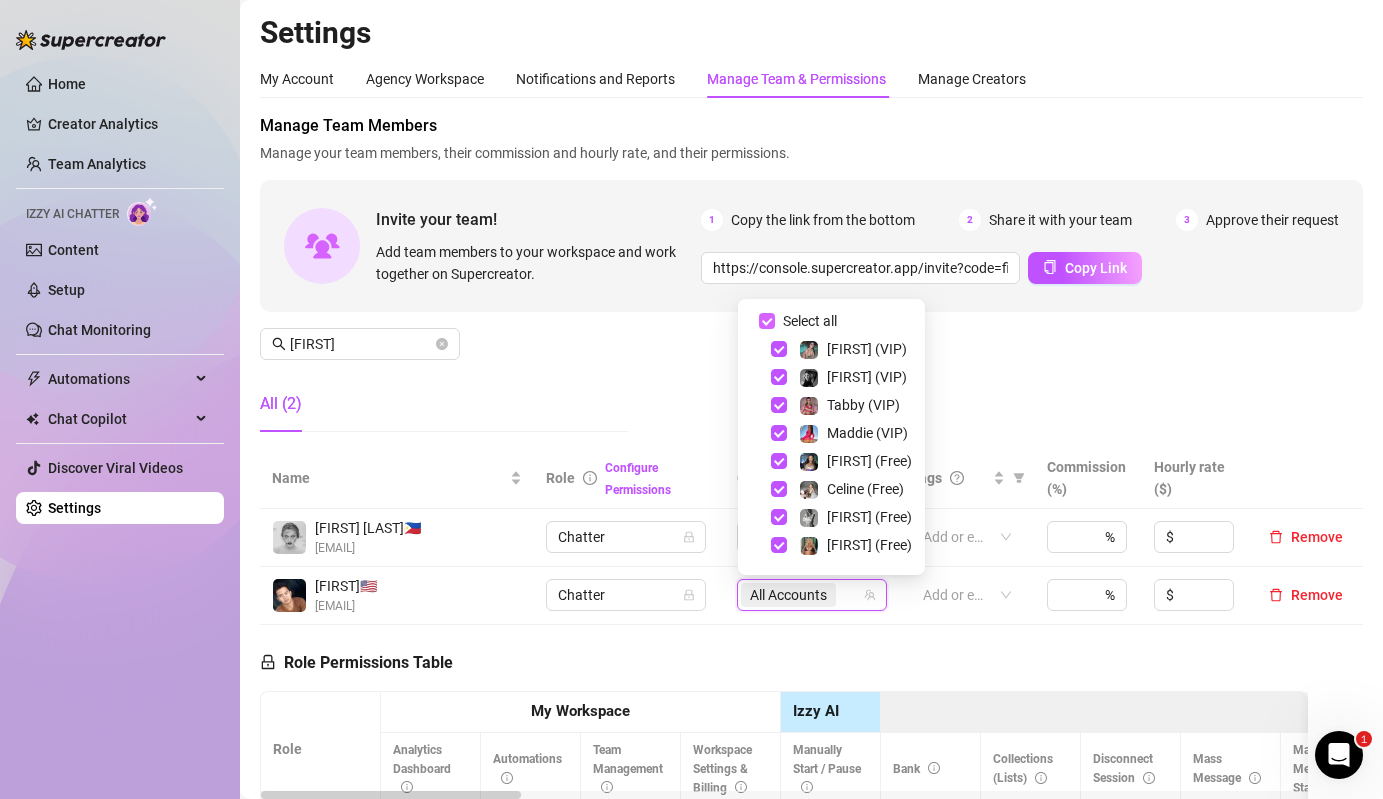 click on "Select all" at bounding box center (810, 321) 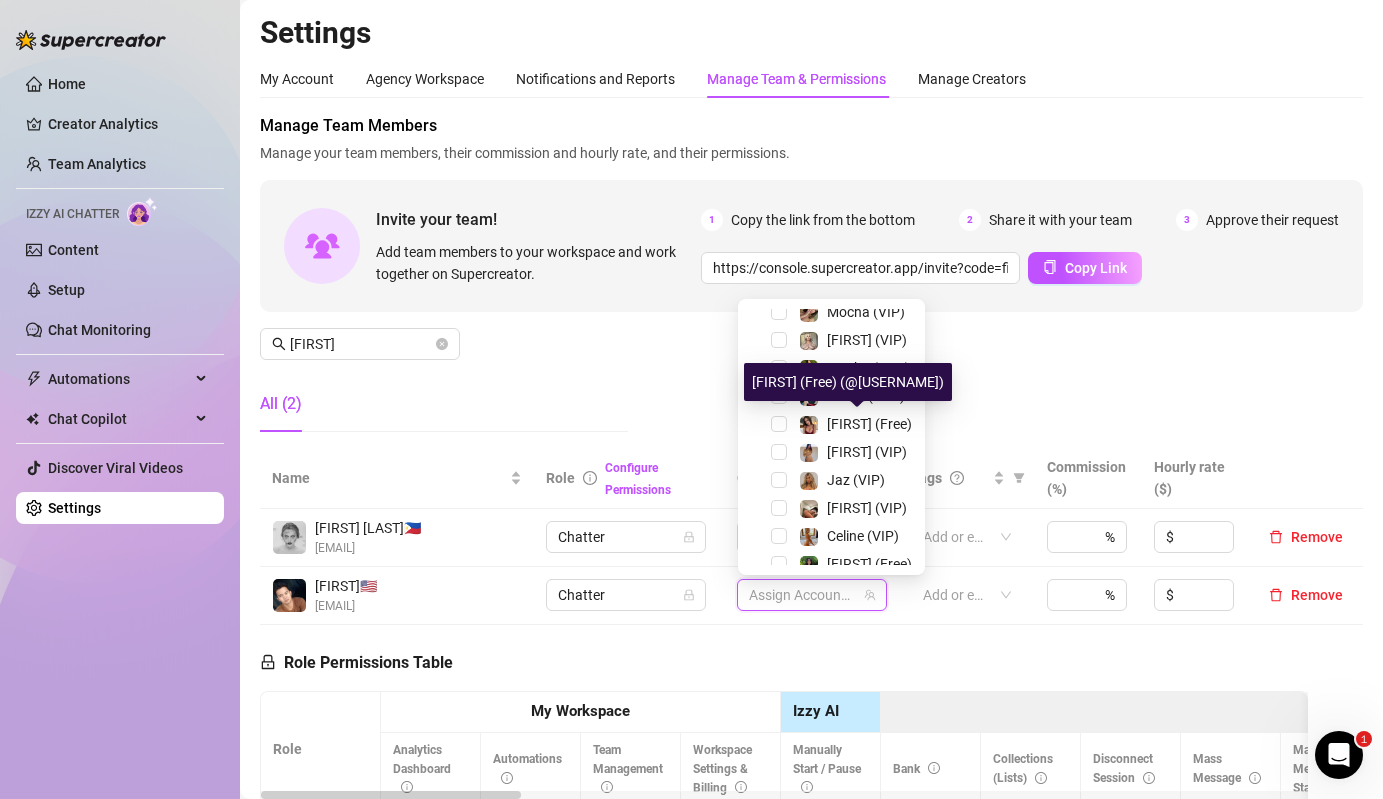 scroll, scrollTop: 262, scrollLeft: 0, axis: vertical 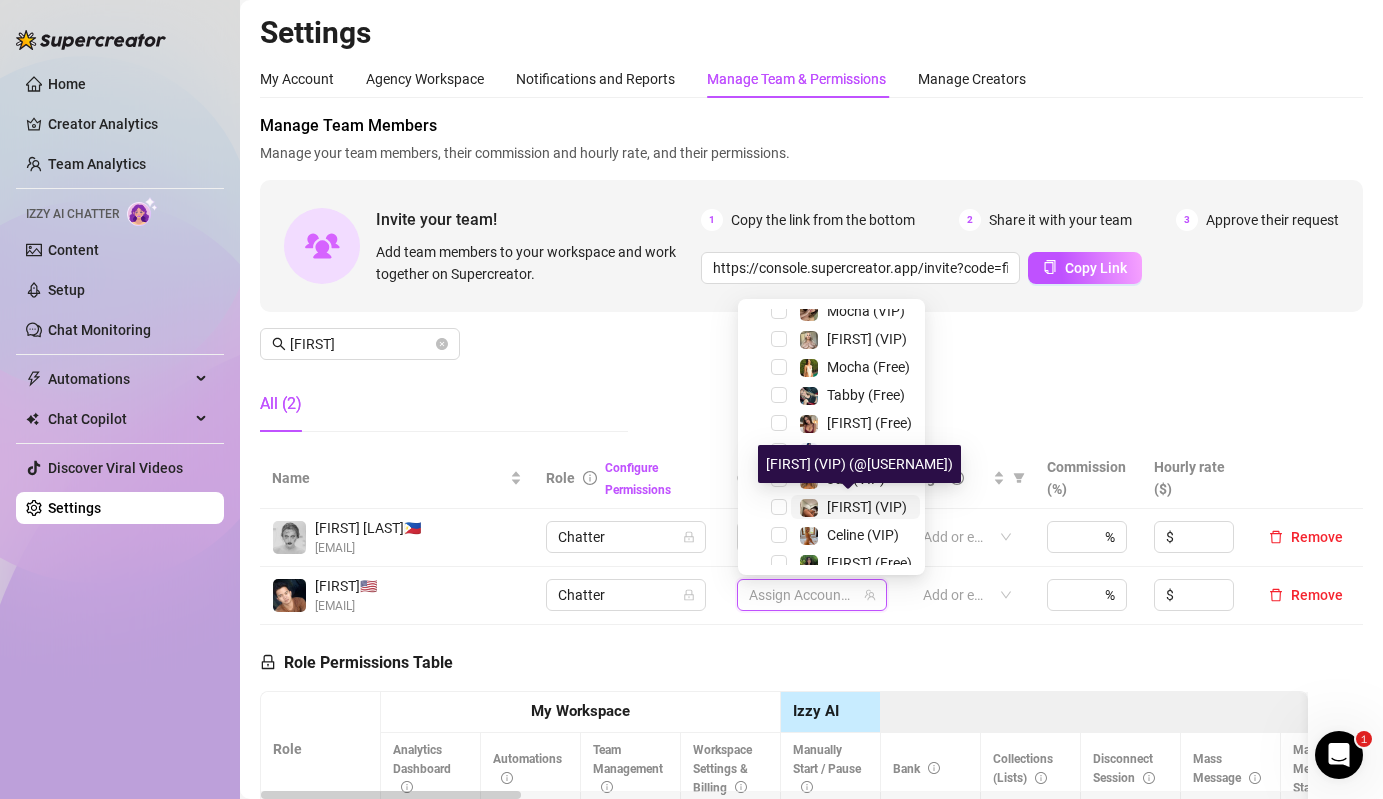 click on "[FIRST] (VIP)" at bounding box center (867, 507) 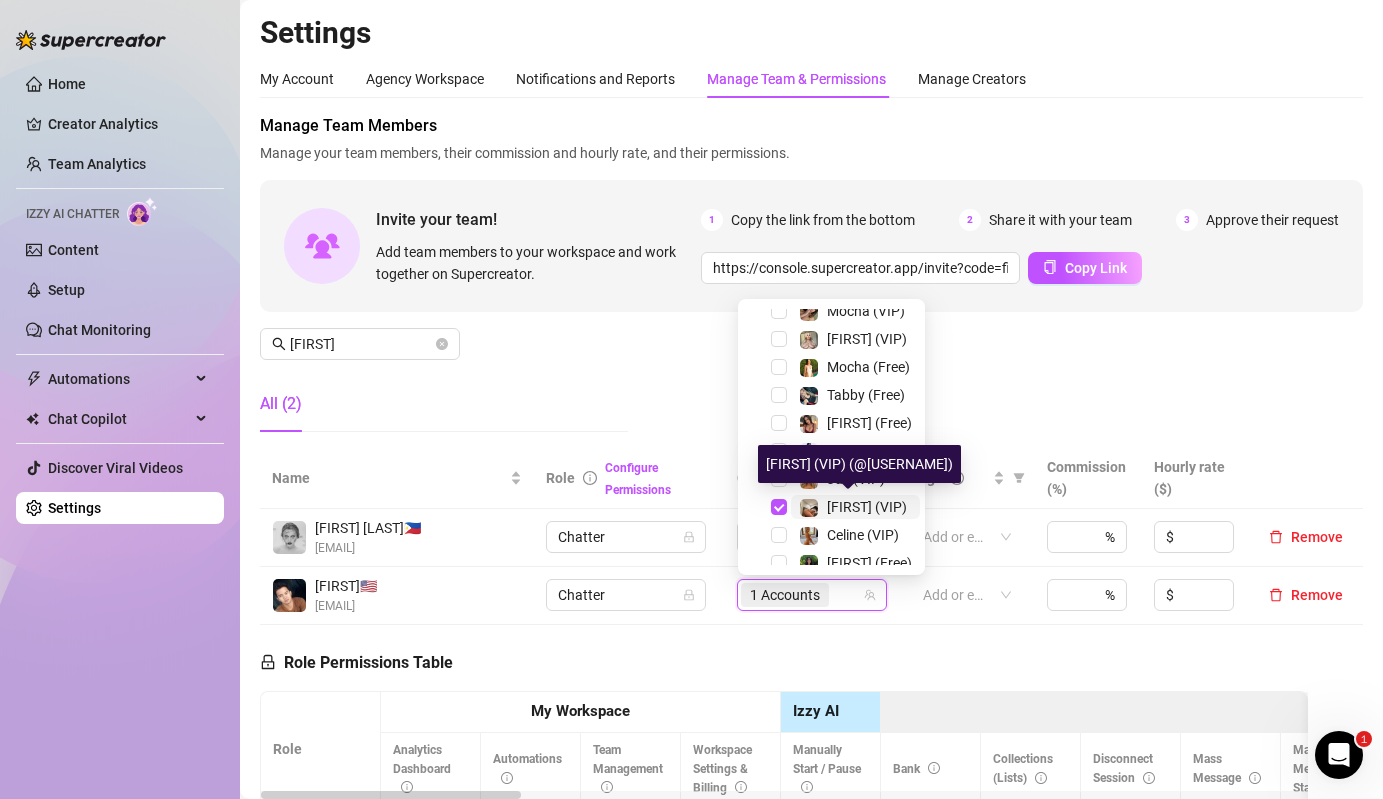 scroll, scrollTop: 304, scrollLeft: 0, axis: vertical 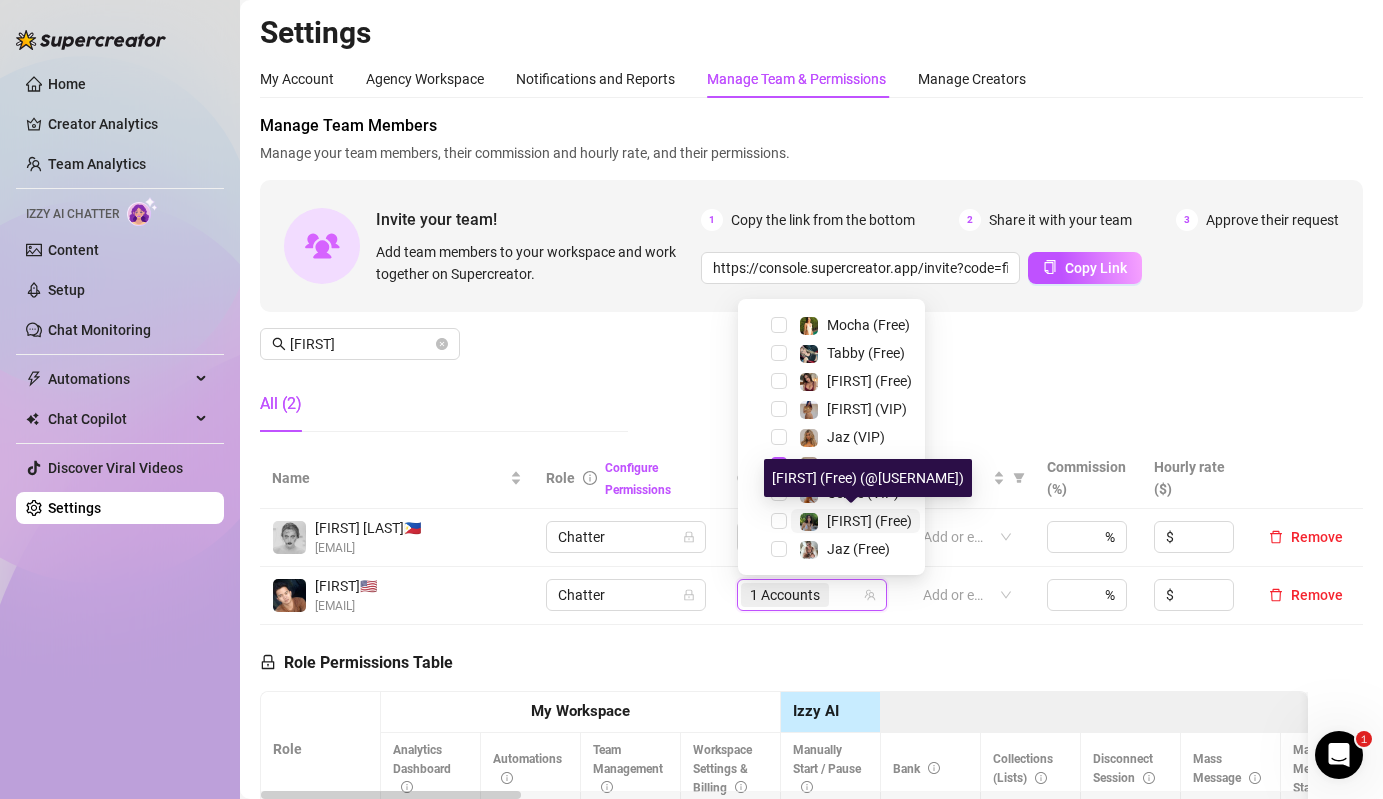 click on "[FIRST] (Free)" at bounding box center (869, 521) 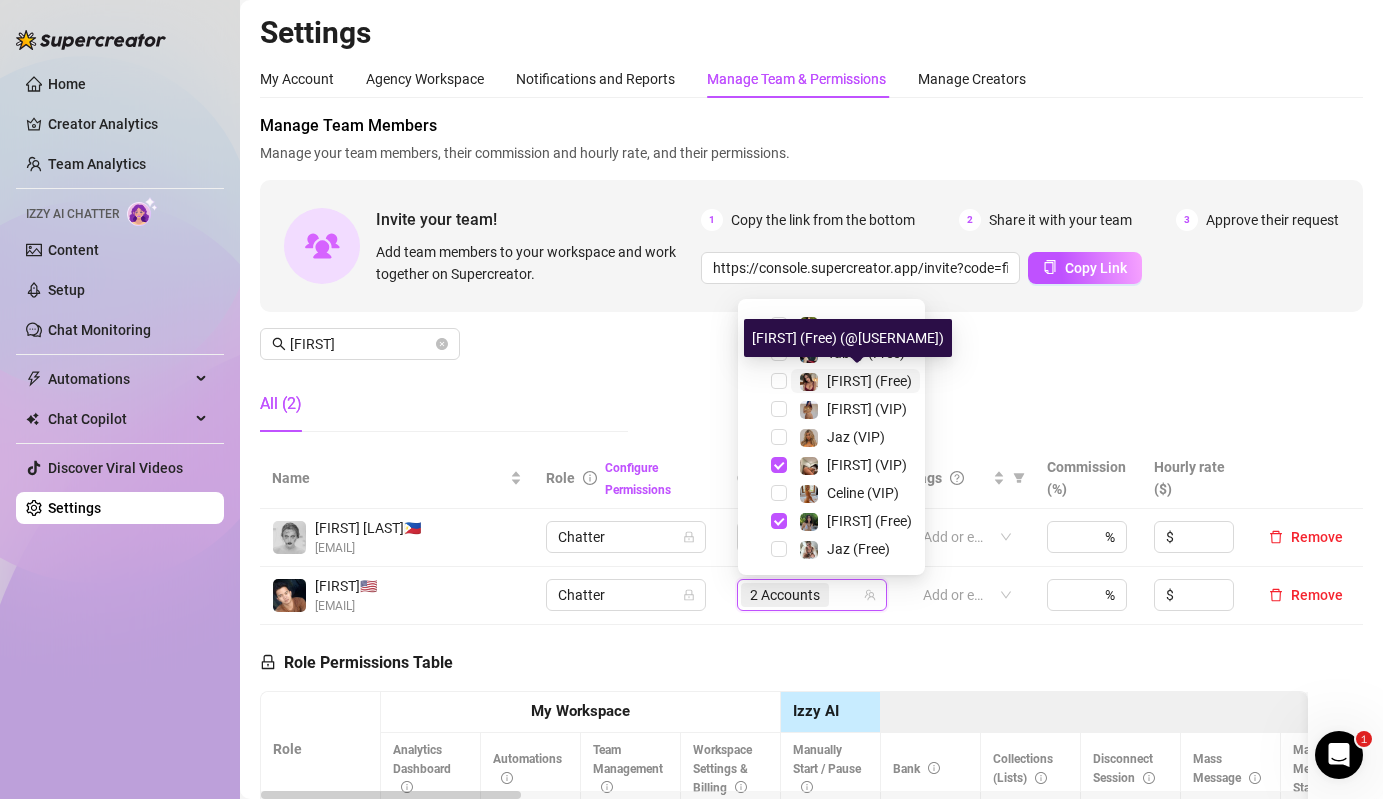 click on "[FIRST] (Free)" at bounding box center (869, 381) 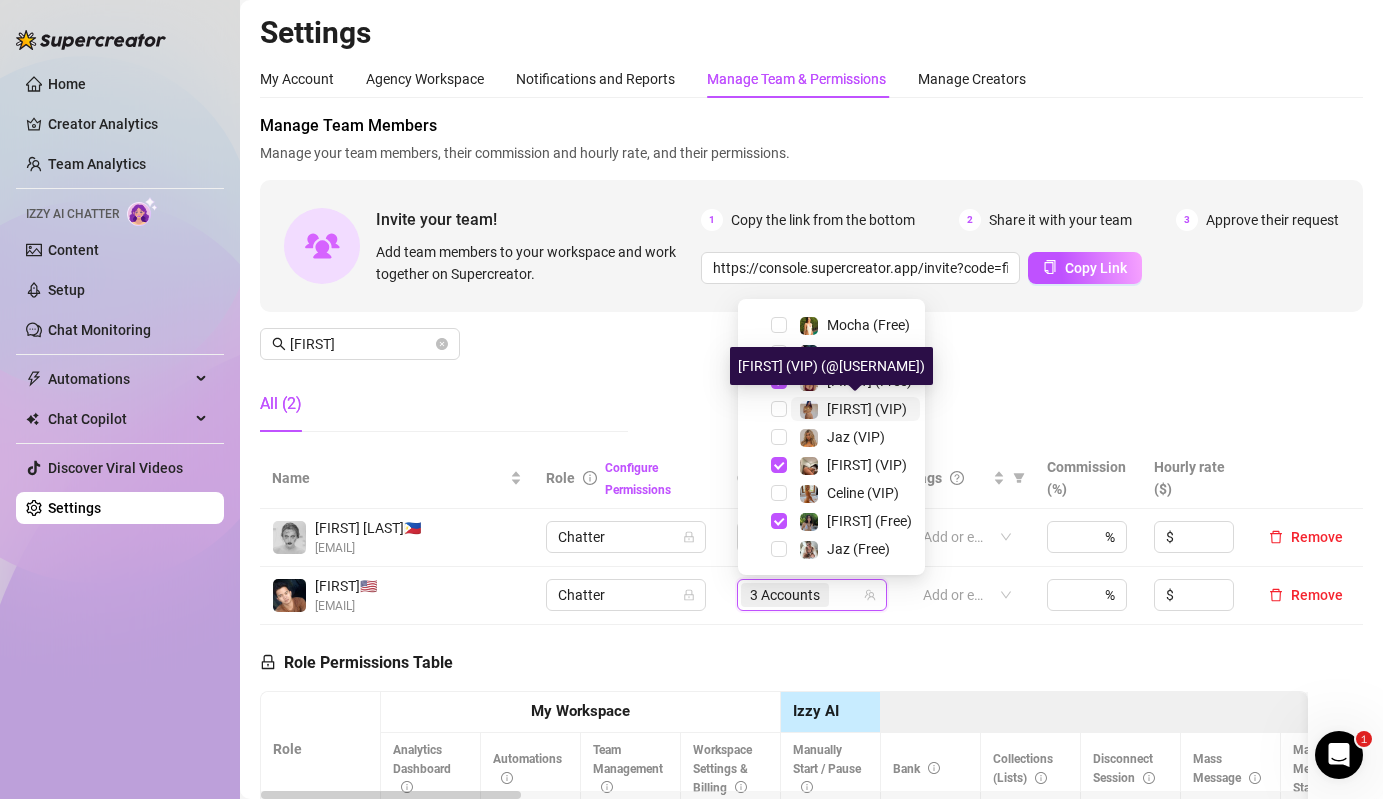 click on "[FIRST] (VIP)" at bounding box center [867, 409] 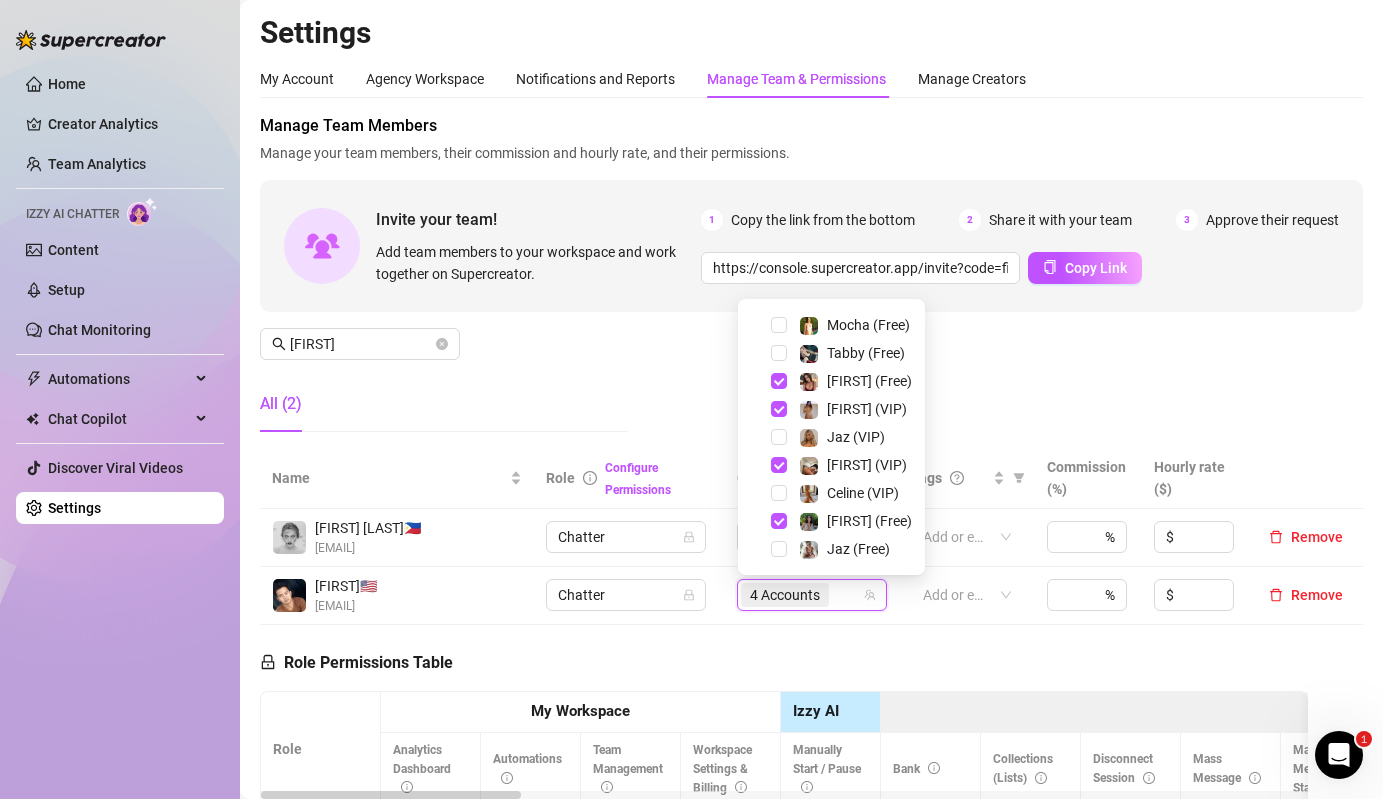 click on "Manage Team Members Manage your team members, their commission and hourly rate, and their permissions. Invite your team! Add team members to your workspace and work together on Supercreator. 1 Copy the link from the bottom 2 Share it with your team 3 Approve their request https://console.supercreator.app/invite?code=fibzx3jJrgPbWdJEkEN3sg7x35T2&workspace=222%20Mgmt%20 Copy Link [FIRST] All (2)" at bounding box center (811, 281) 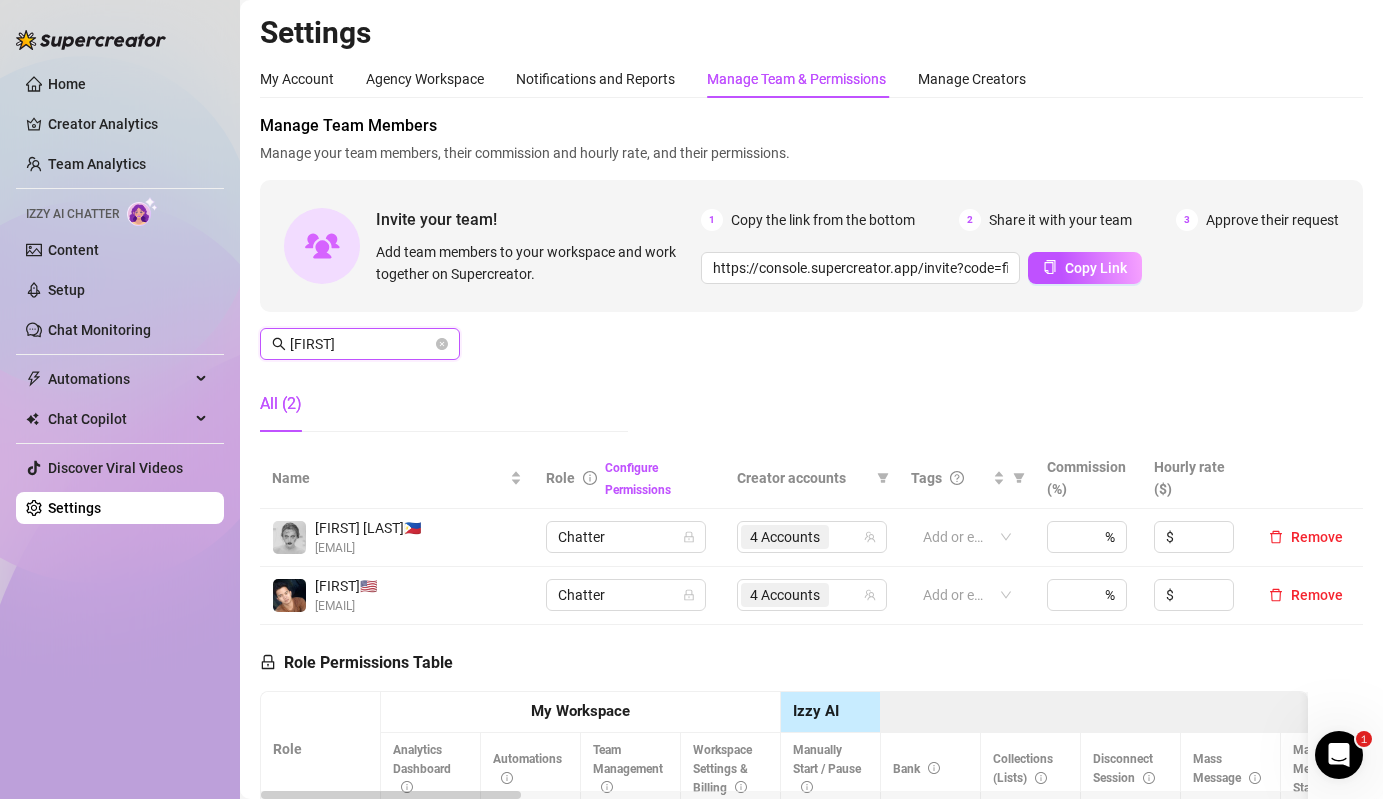 click on "[FIRST]" at bounding box center (361, 344) 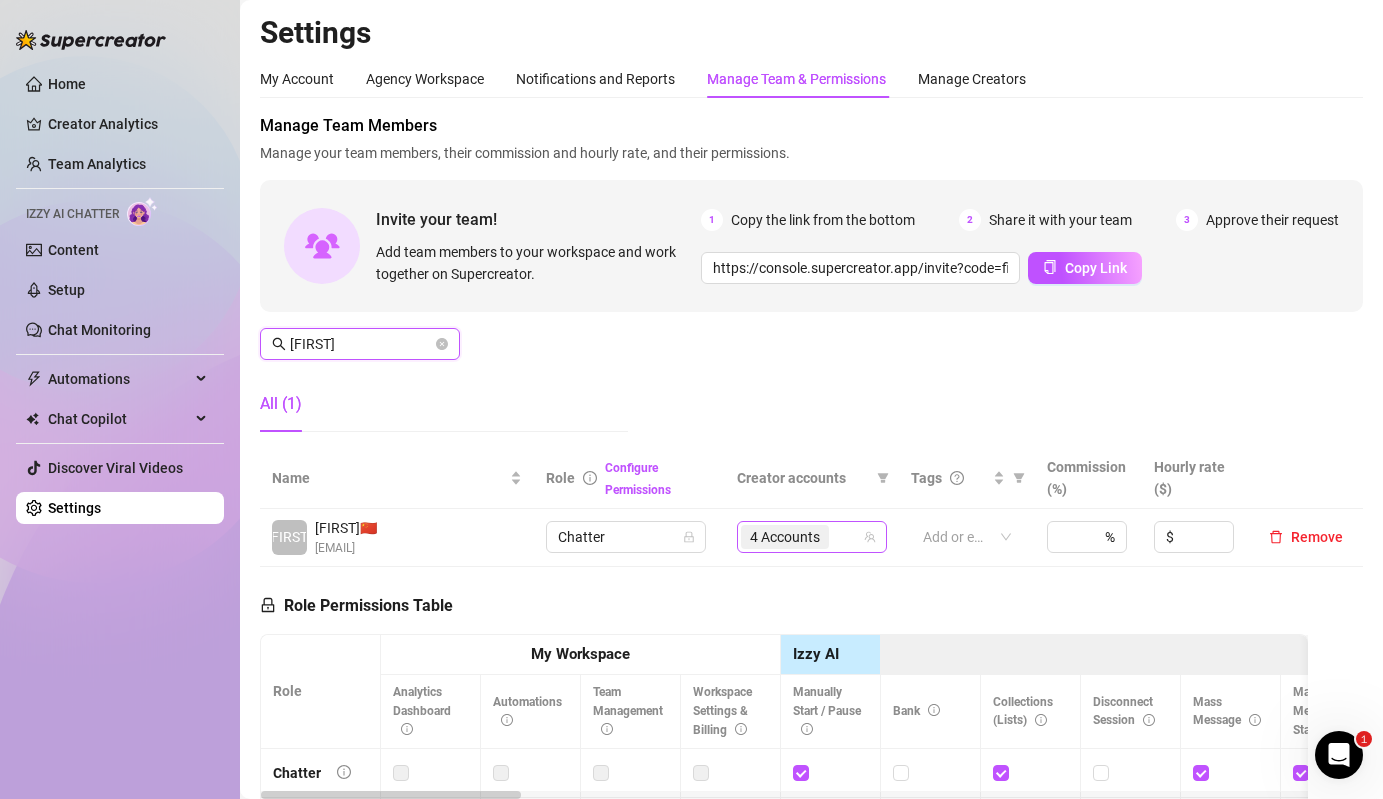 click on "4 Accounts" at bounding box center (785, 537) 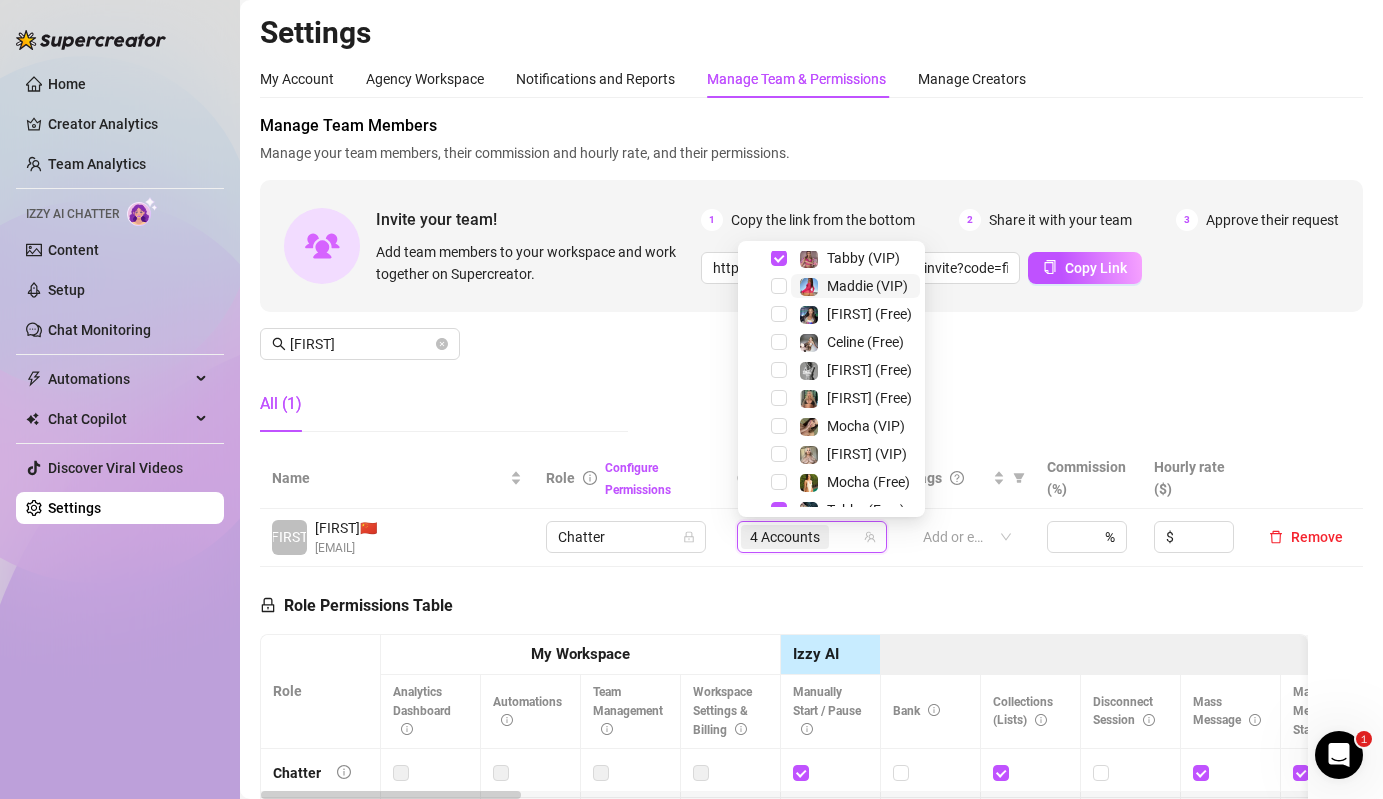 scroll, scrollTop: 77, scrollLeft: 0, axis: vertical 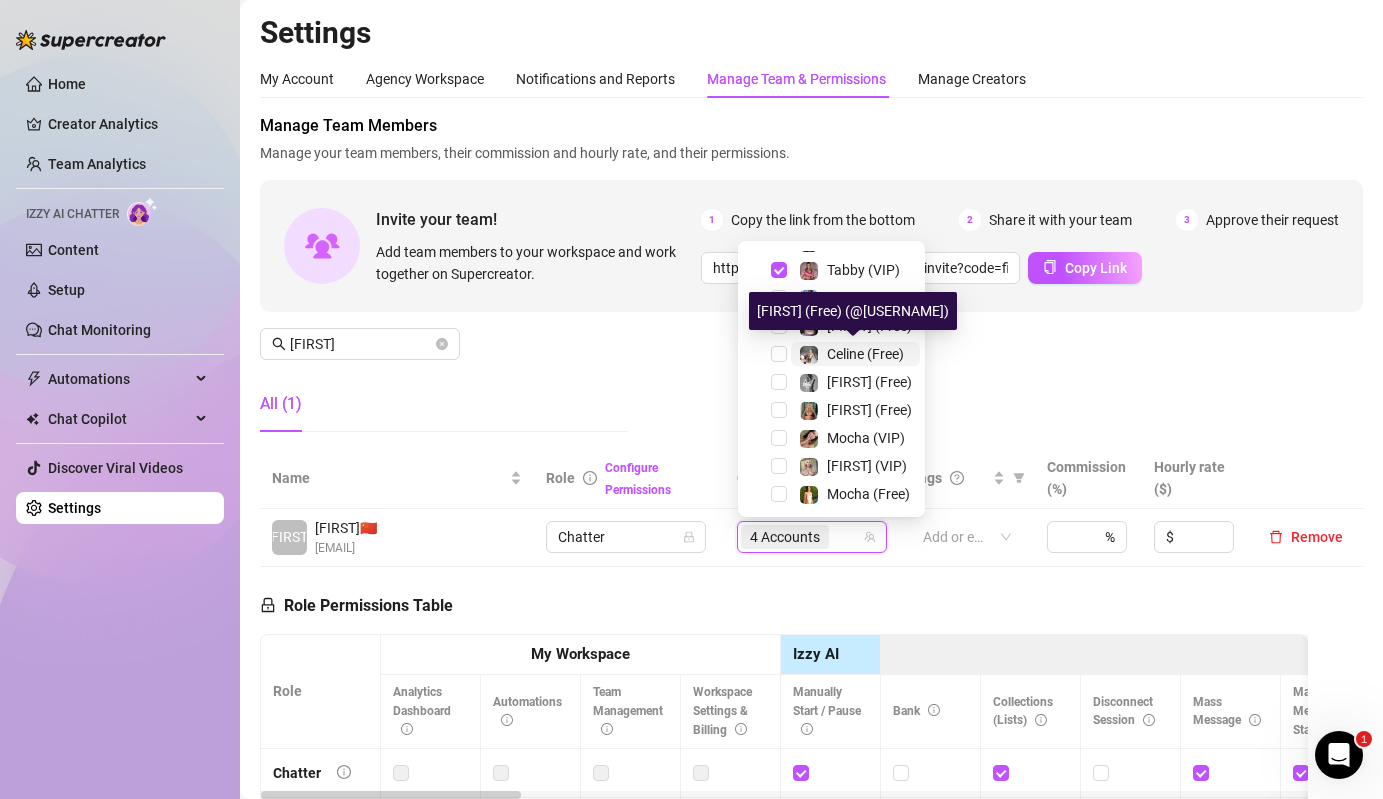 click on "Celine (Free)" at bounding box center [865, 354] 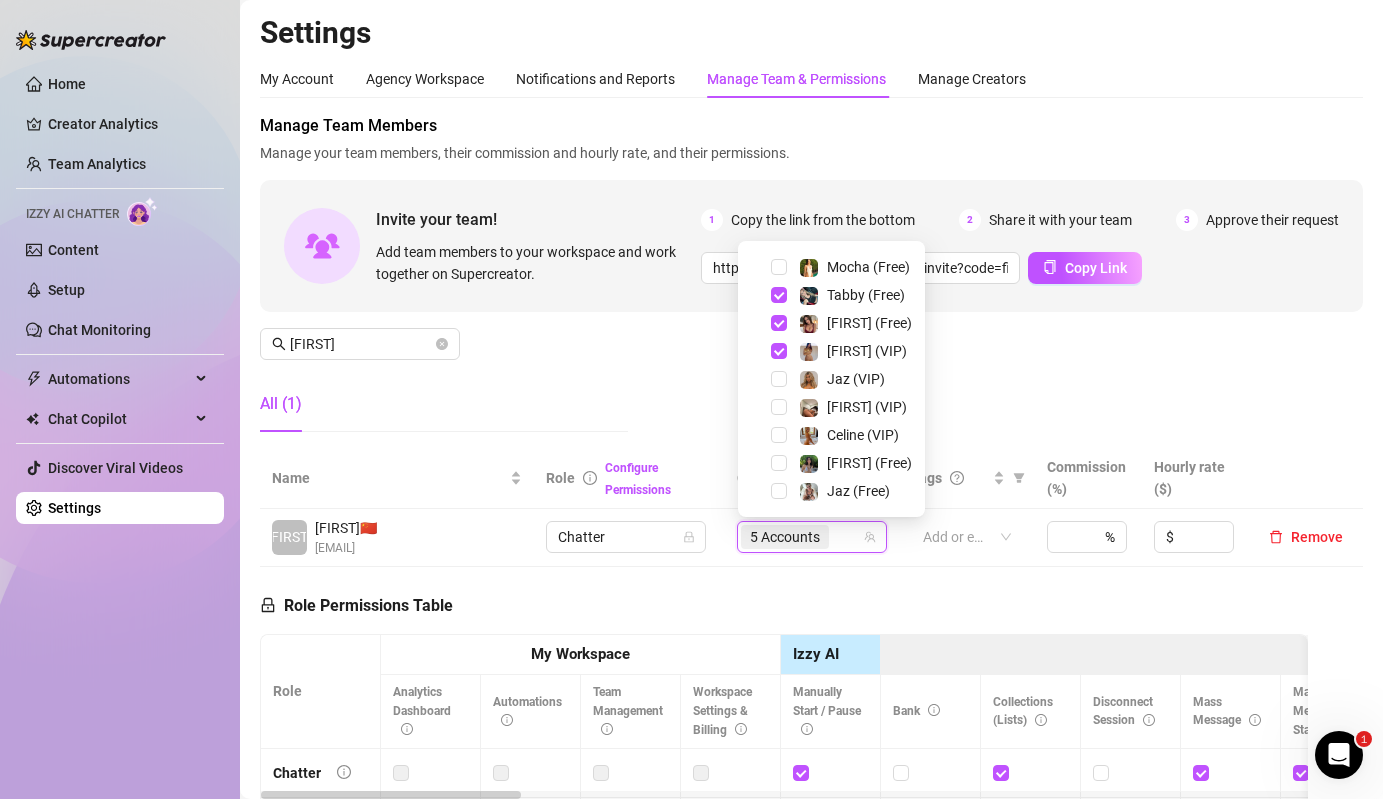 scroll, scrollTop: 283, scrollLeft: 0, axis: vertical 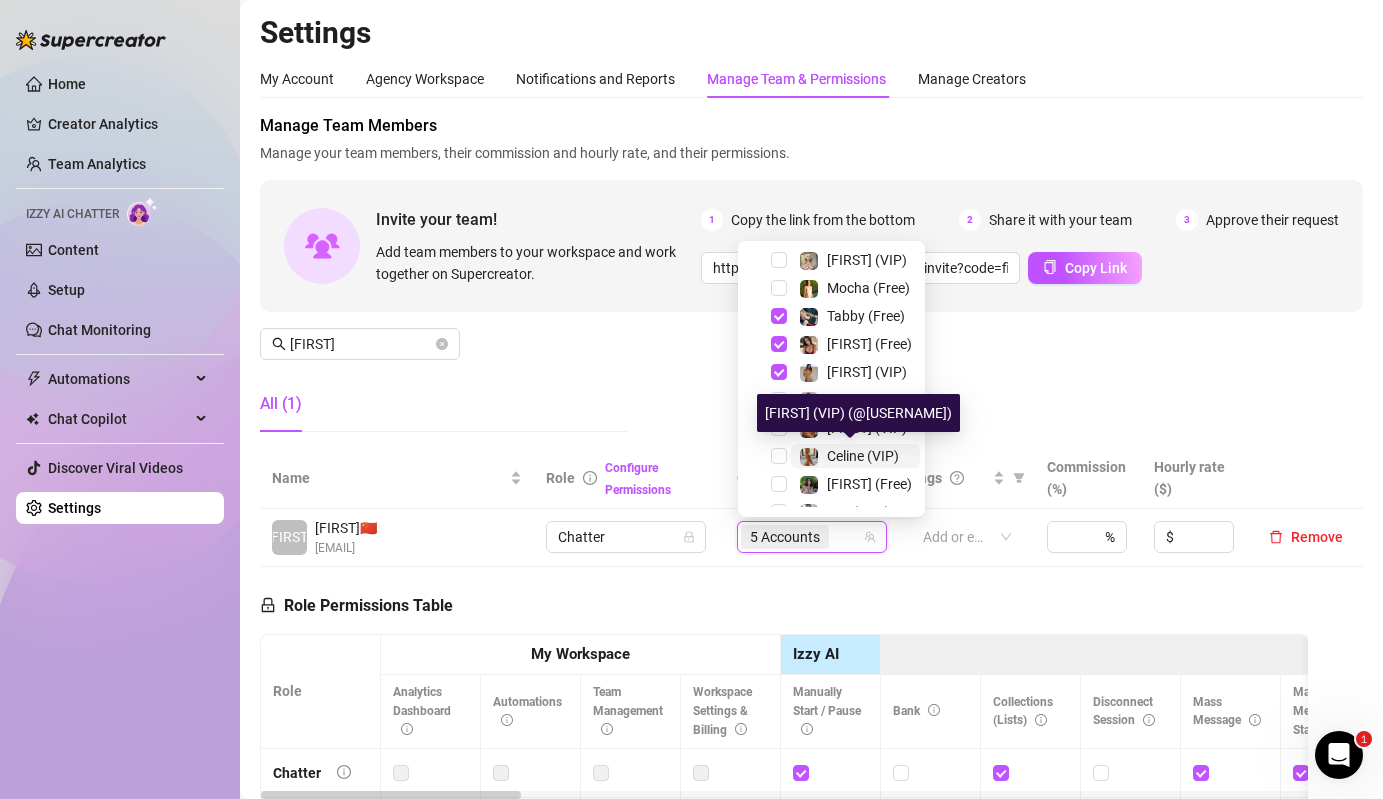 click on "Celine (VIP)" at bounding box center [863, 456] 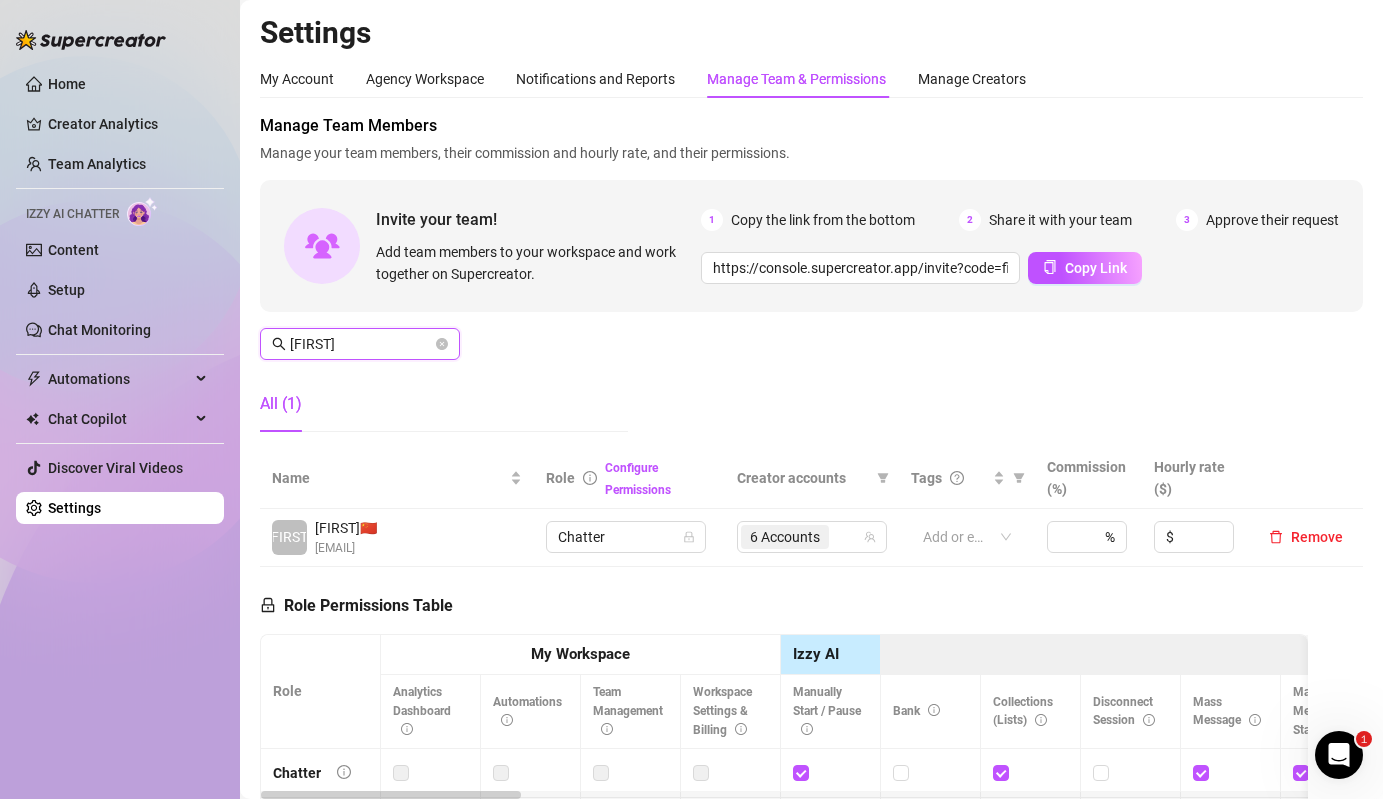 click on "[FIRST]" at bounding box center [361, 344] 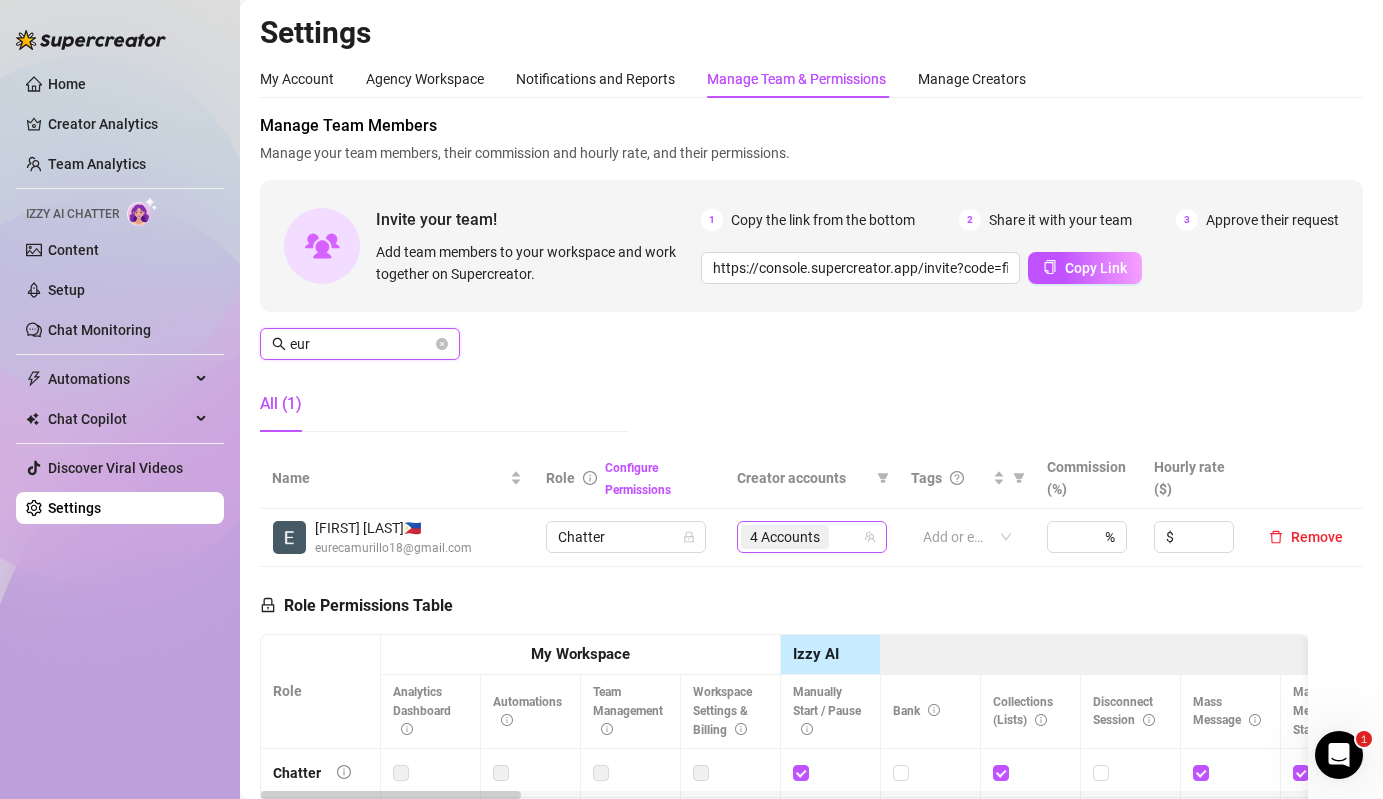 click on "4 Accounts" at bounding box center [785, 537] 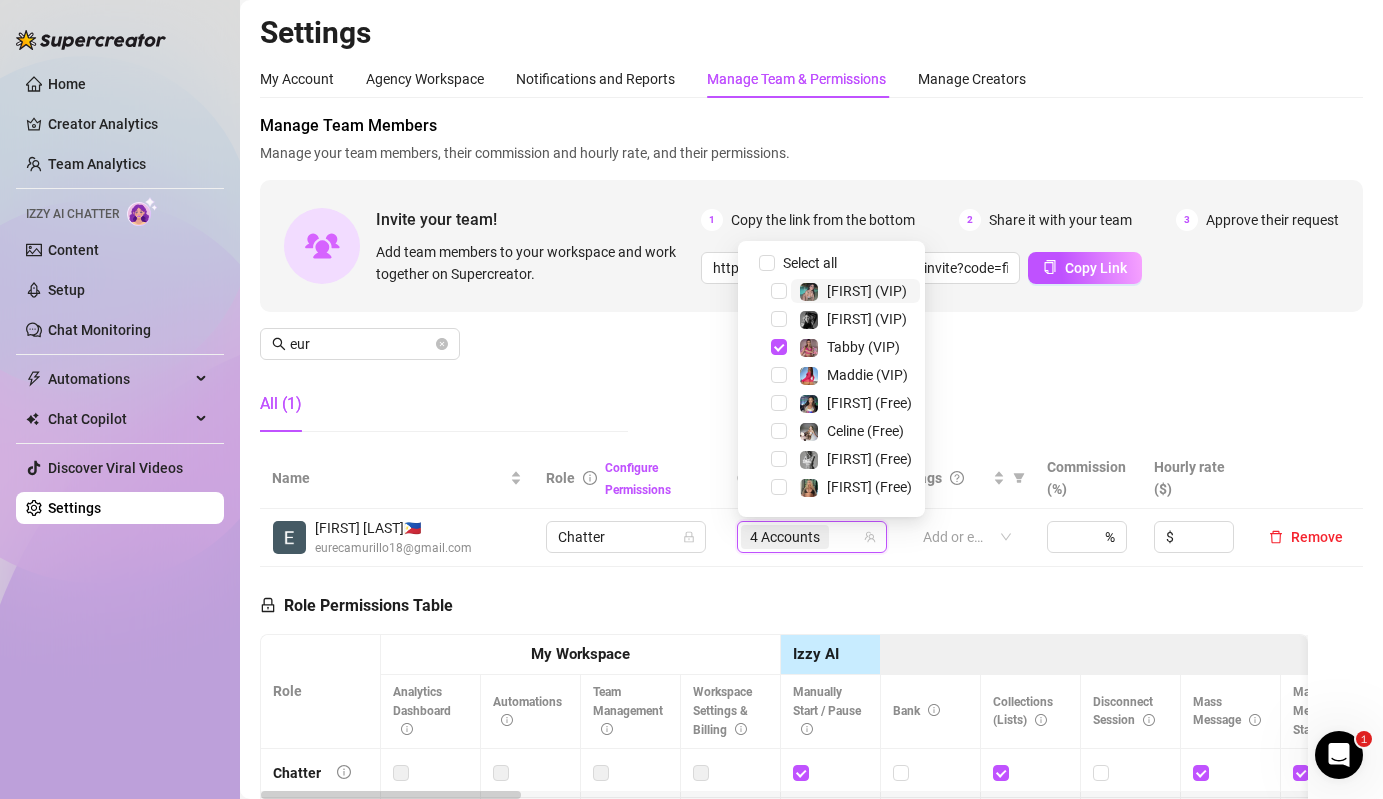 click on "4 Accounts" at bounding box center [785, 537] 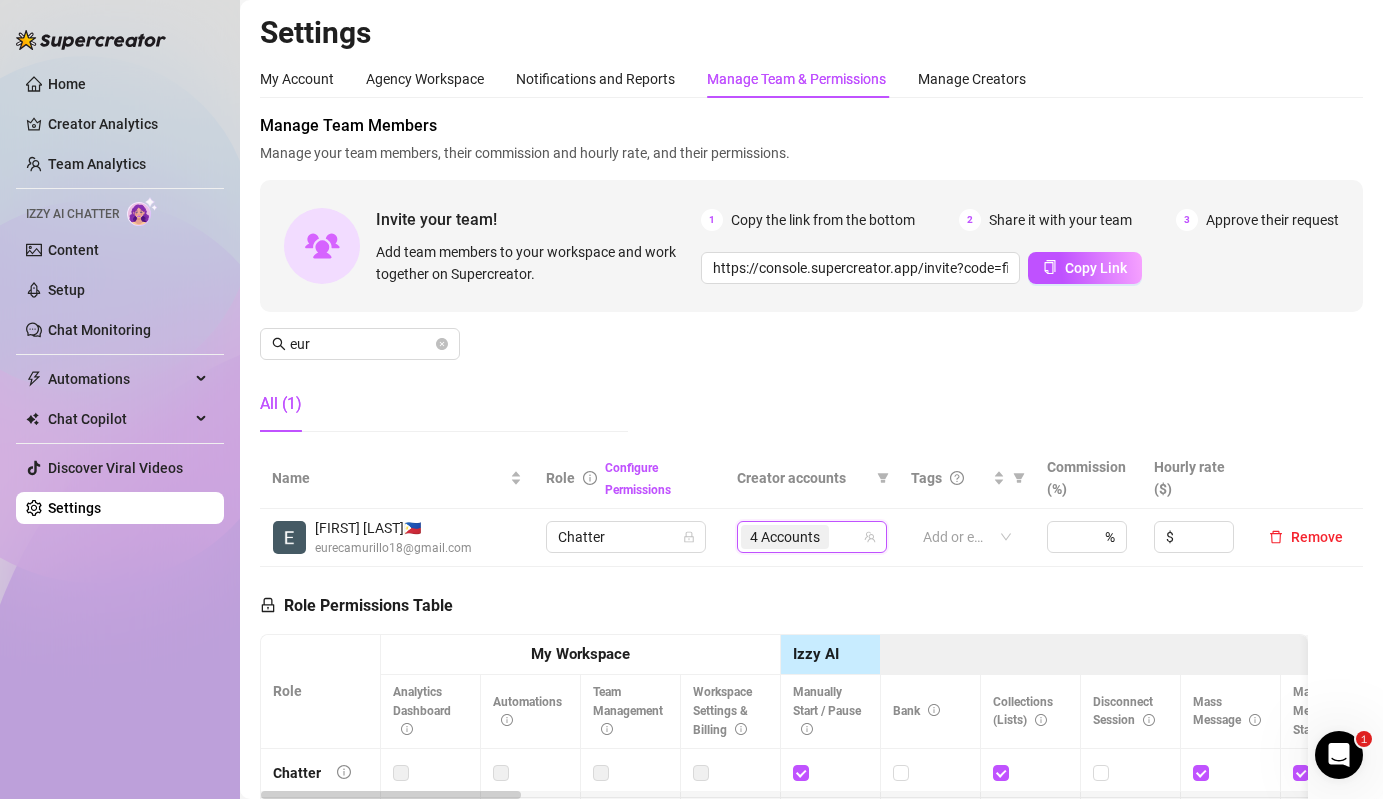 click on "4 Accounts" at bounding box center [785, 537] 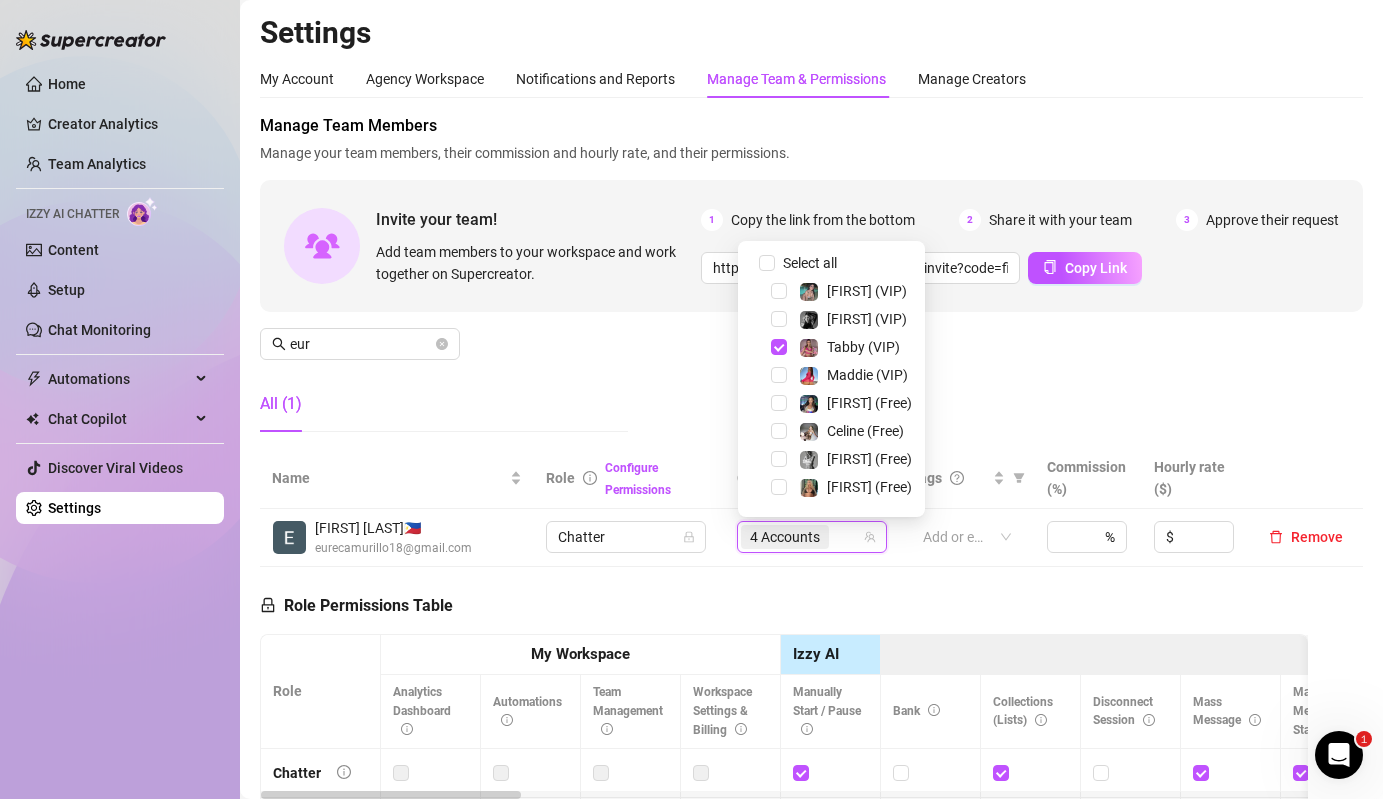 scroll, scrollTop: 304, scrollLeft: 0, axis: vertical 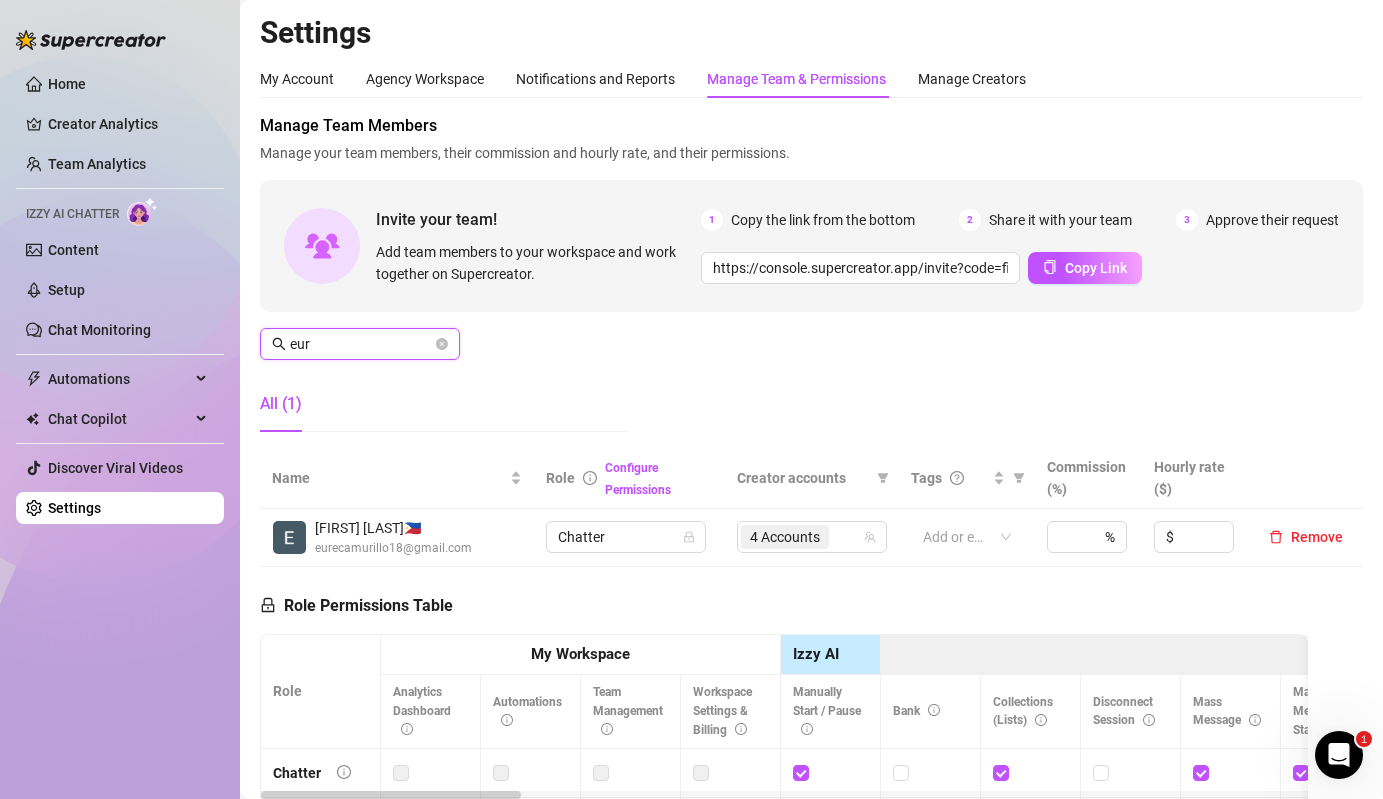click on "eur" at bounding box center [361, 344] 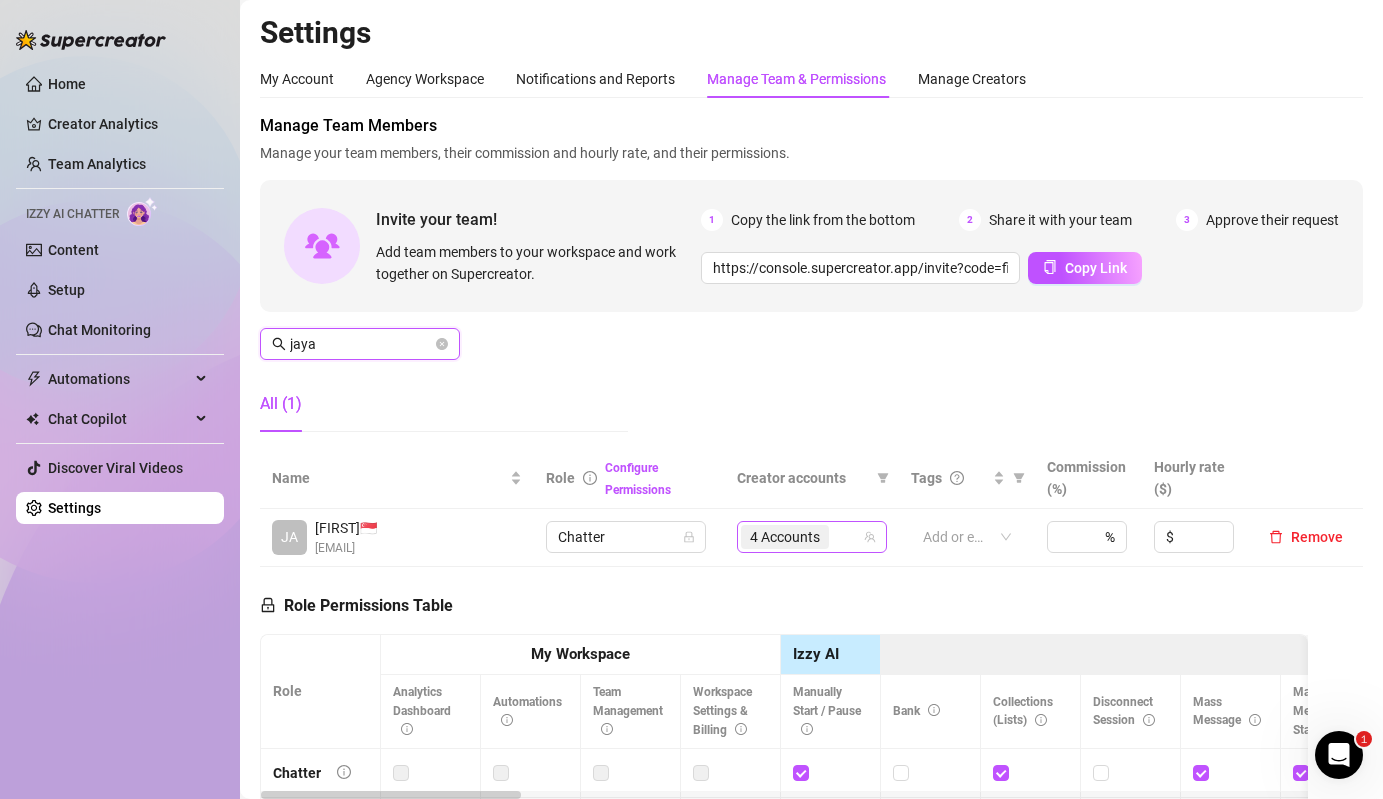 click on "4 Accounts" at bounding box center (785, 537) 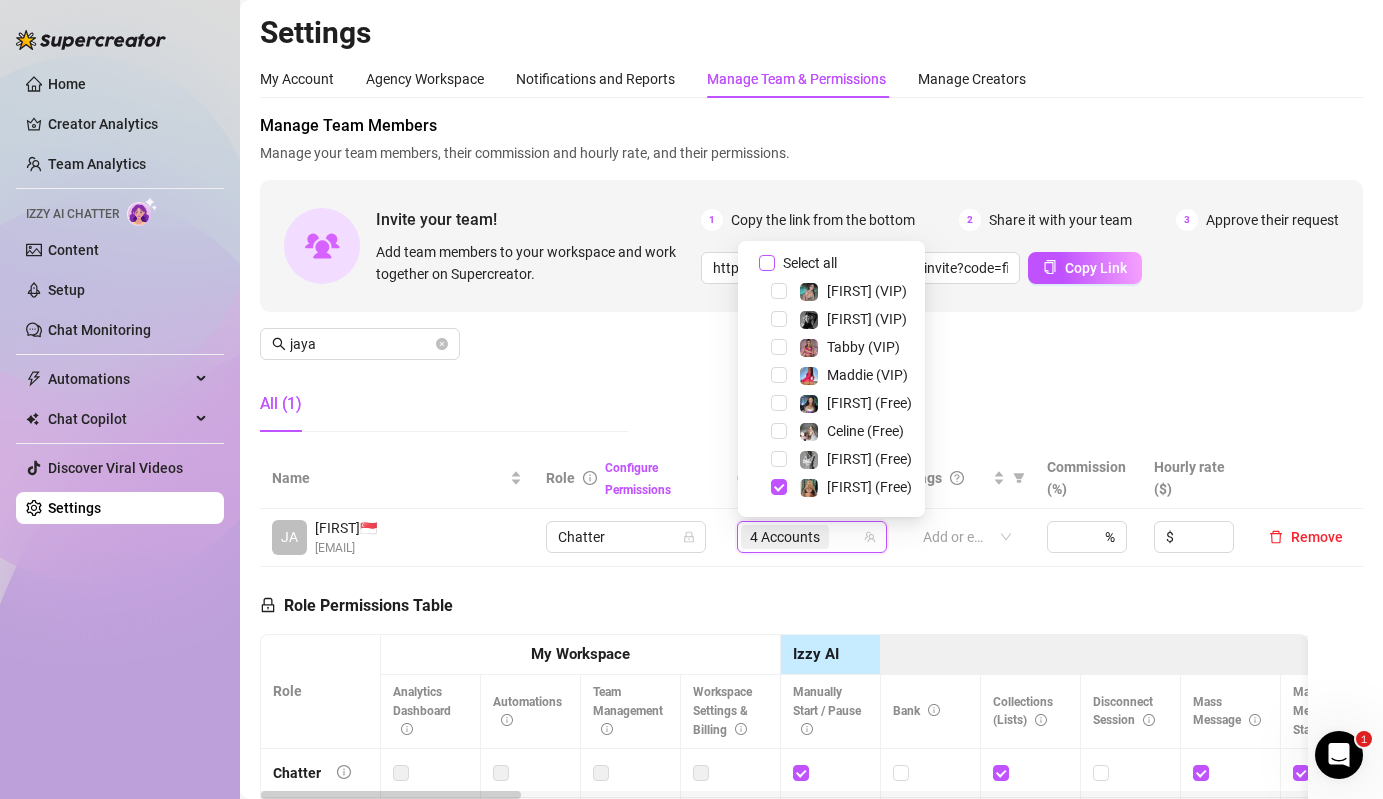 click on "Select all" at bounding box center (810, 263) 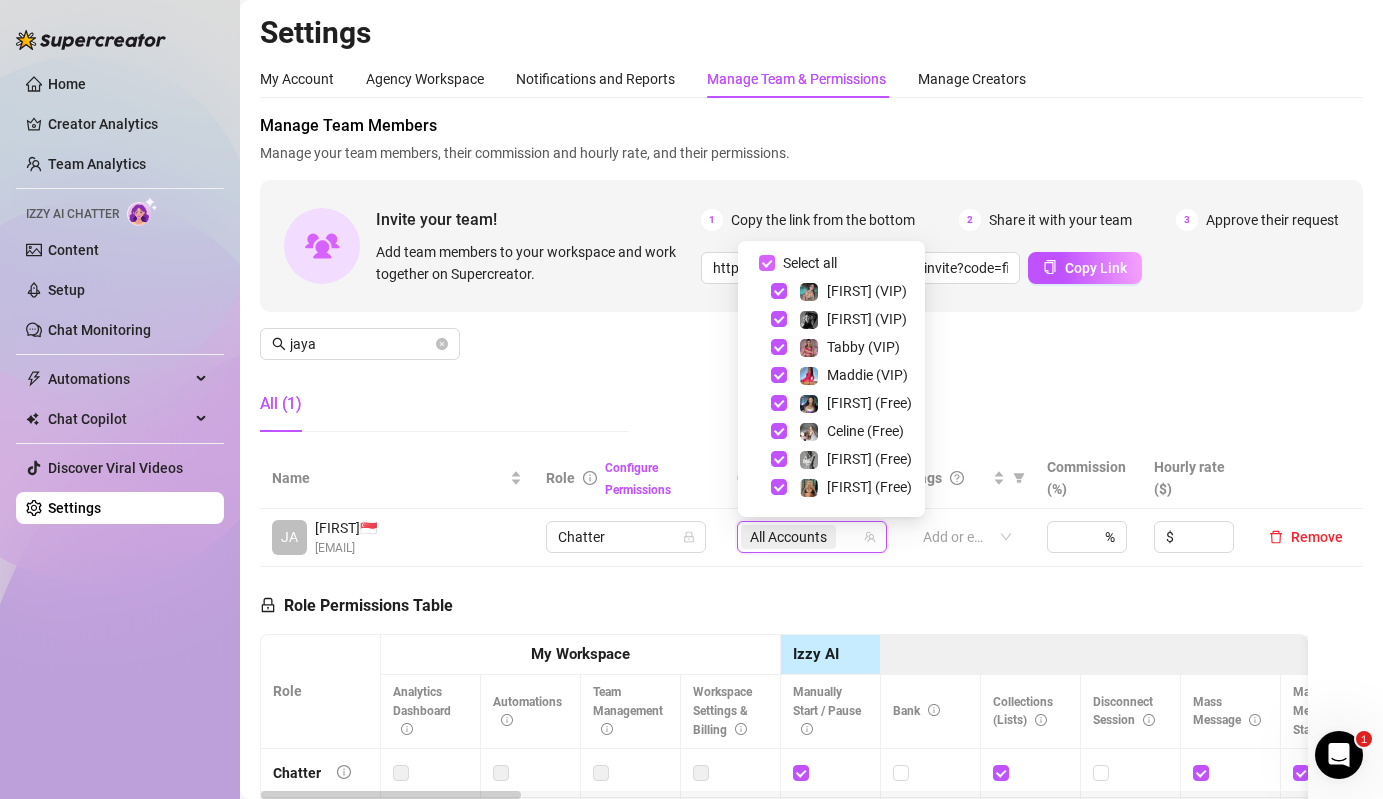 click on "Select all" at bounding box center [810, 263] 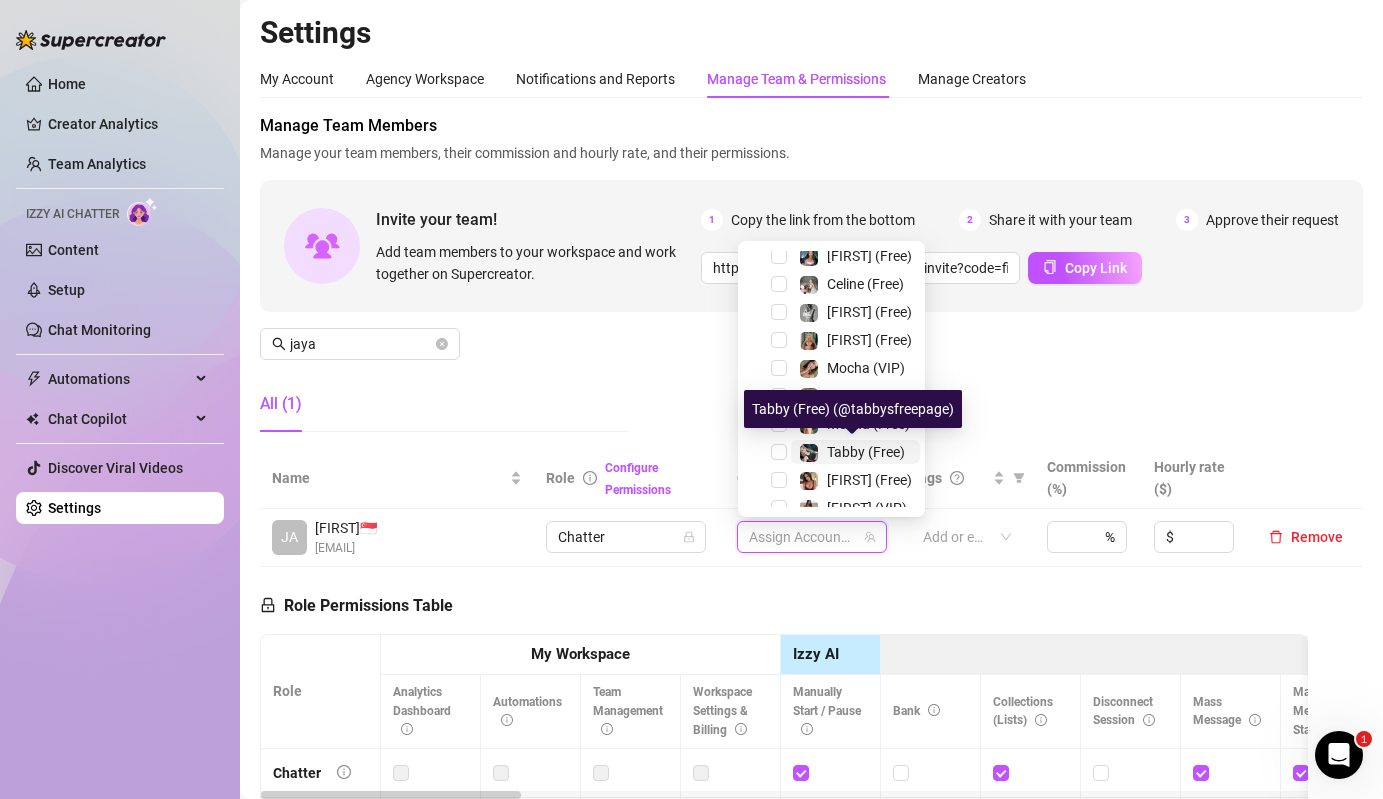 scroll, scrollTop: 135, scrollLeft: 0, axis: vertical 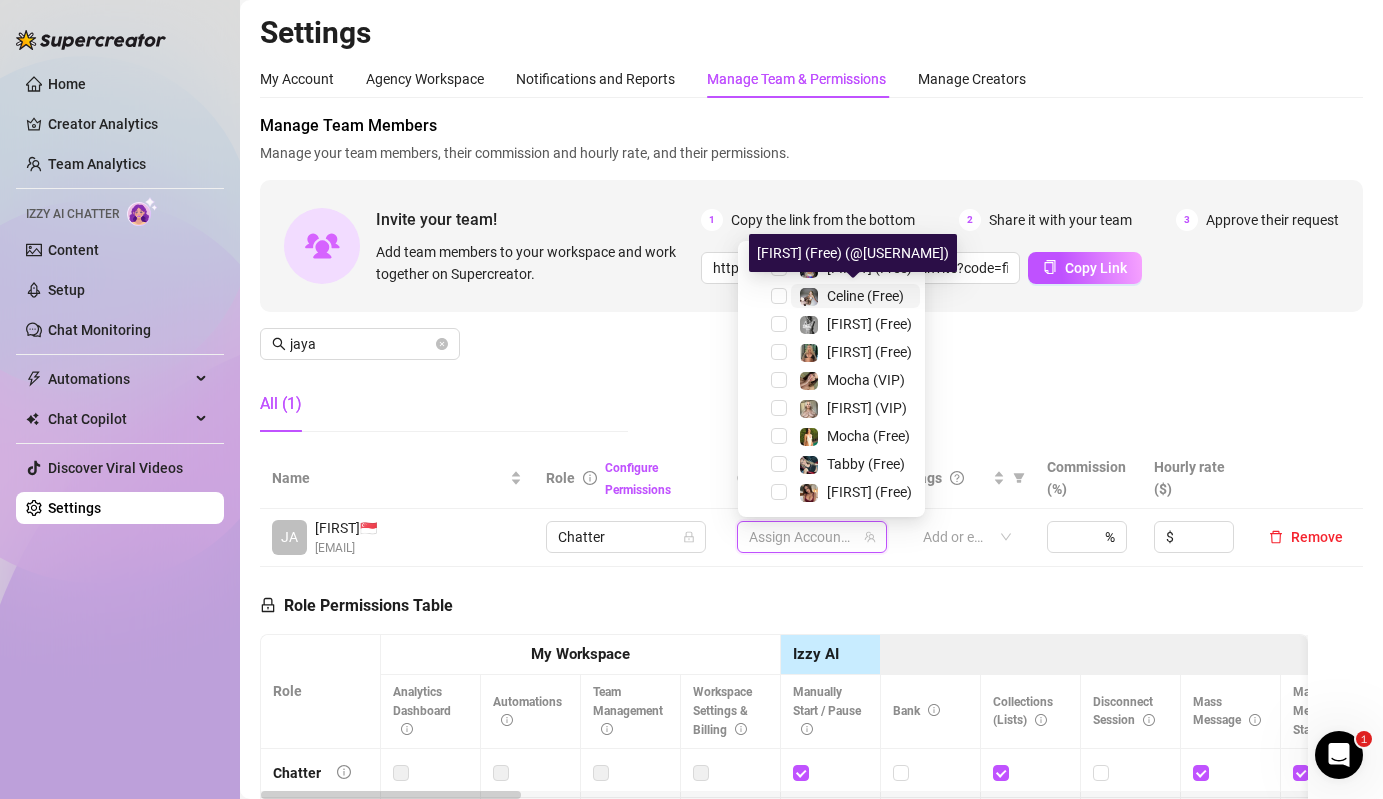 click on "Celine (Free)" at bounding box center [865, 296] 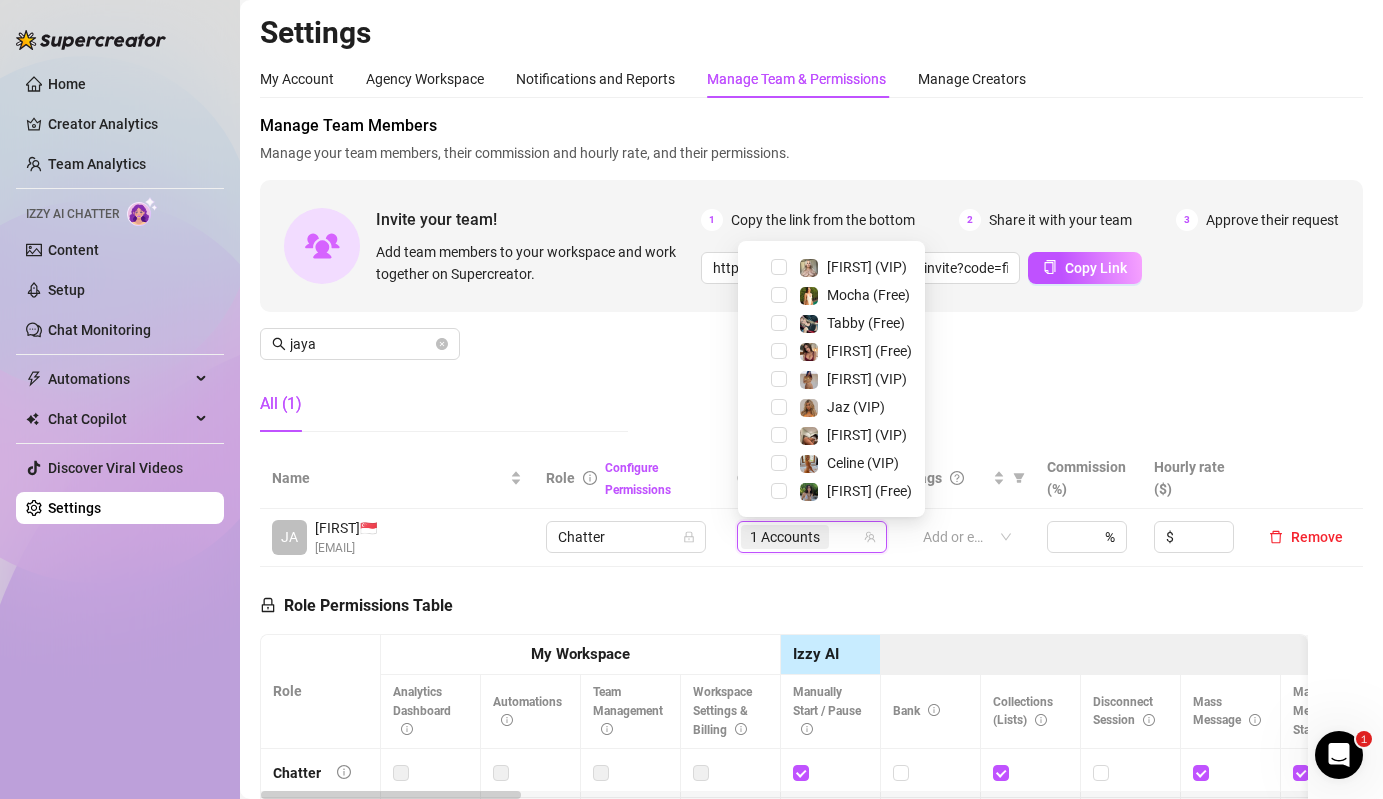 scroll, scrollTop: 304, scrollLeft: 0, axis: vertical 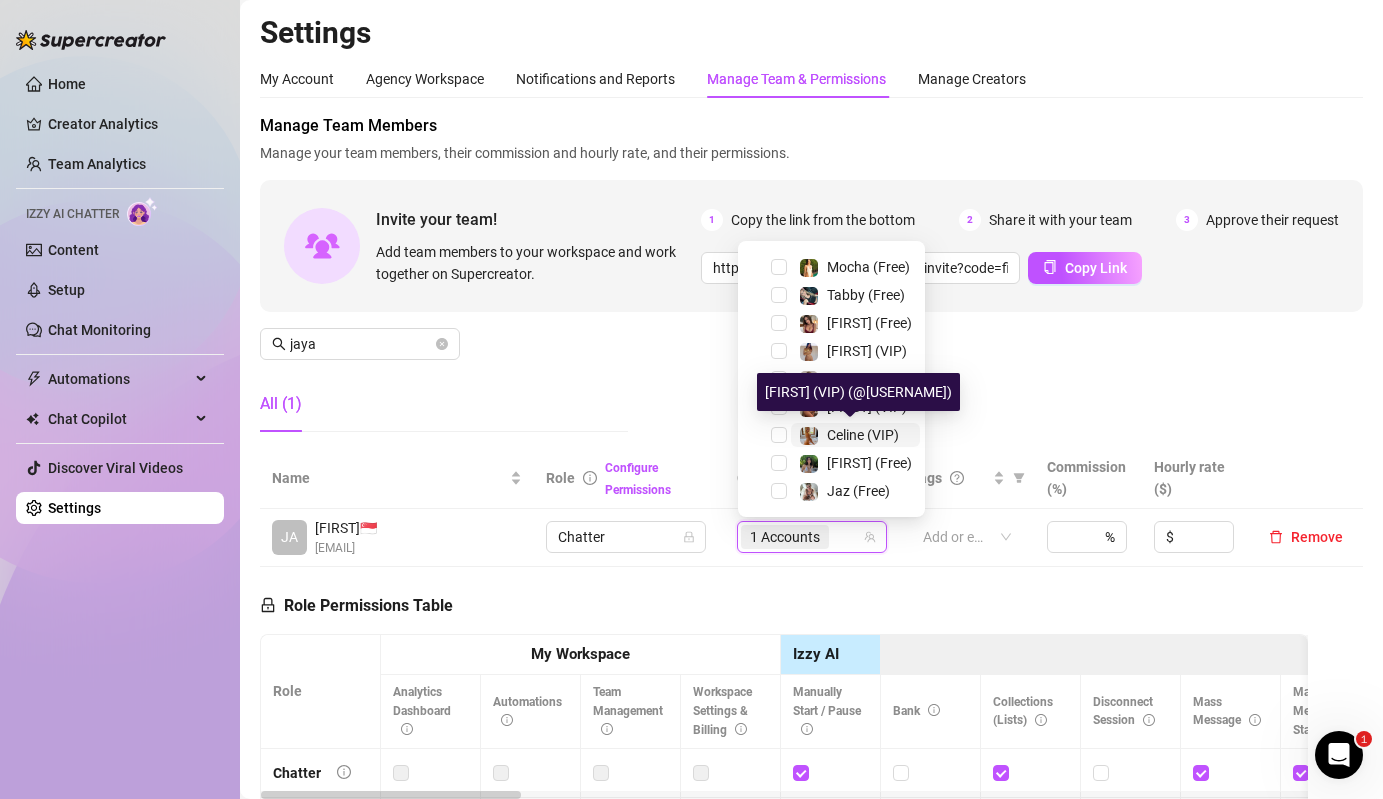 click on "Celine (VIP)" at bounding box center [863, 435] 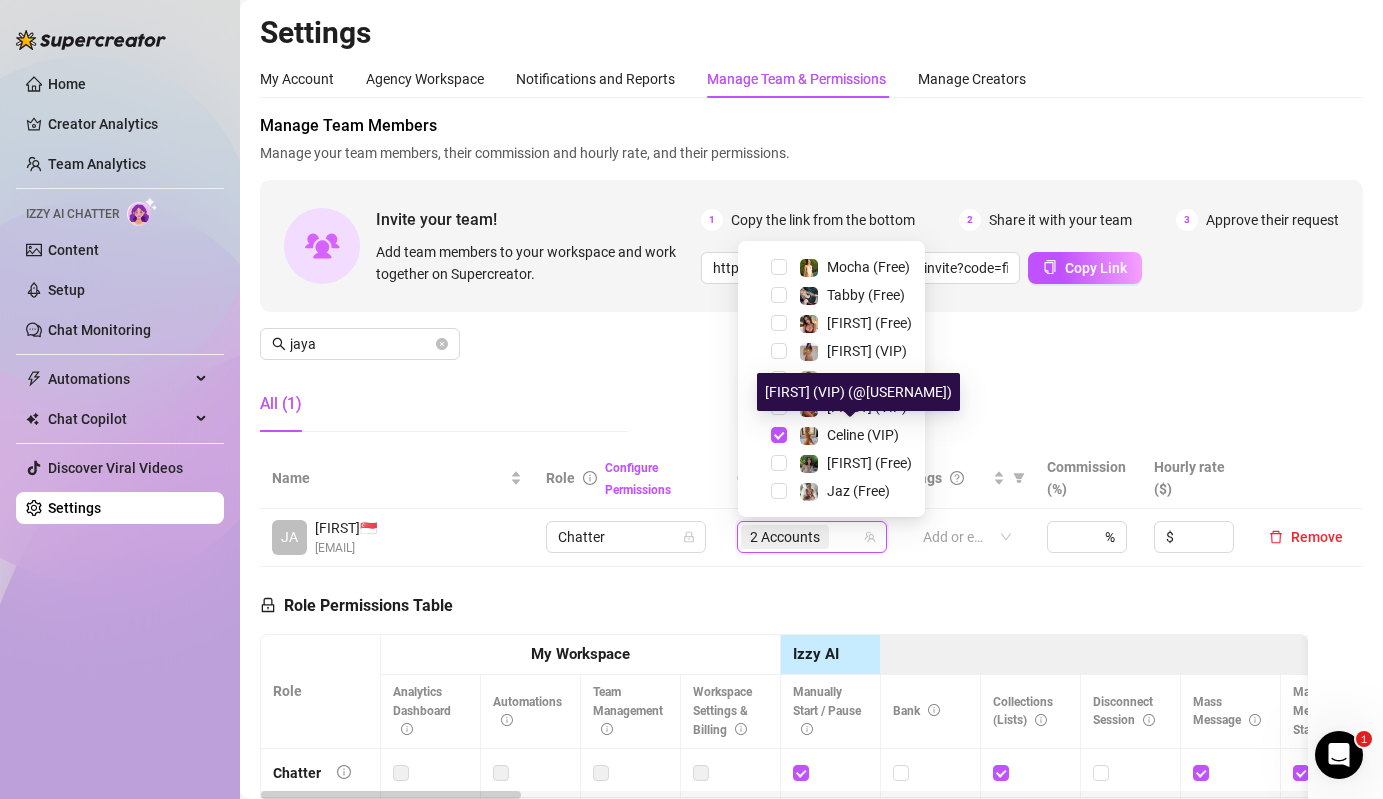 click on "Manage Team Members Manage your team members, their commission and hourly rate, and their permissions. Invite your team! Add team members to your workspace and work together on Supercreator. 1 Copy the link from the bottom 2 Share it with your team 3 Approve their request https://console.supercreator.app/invite?code=fibzx3jJrgPbWdJEkEN3sg7x35T2&workspace=222%20Mgmt%20 Copy Link [FIRST] All (1)" at bounding box center (811, 281) 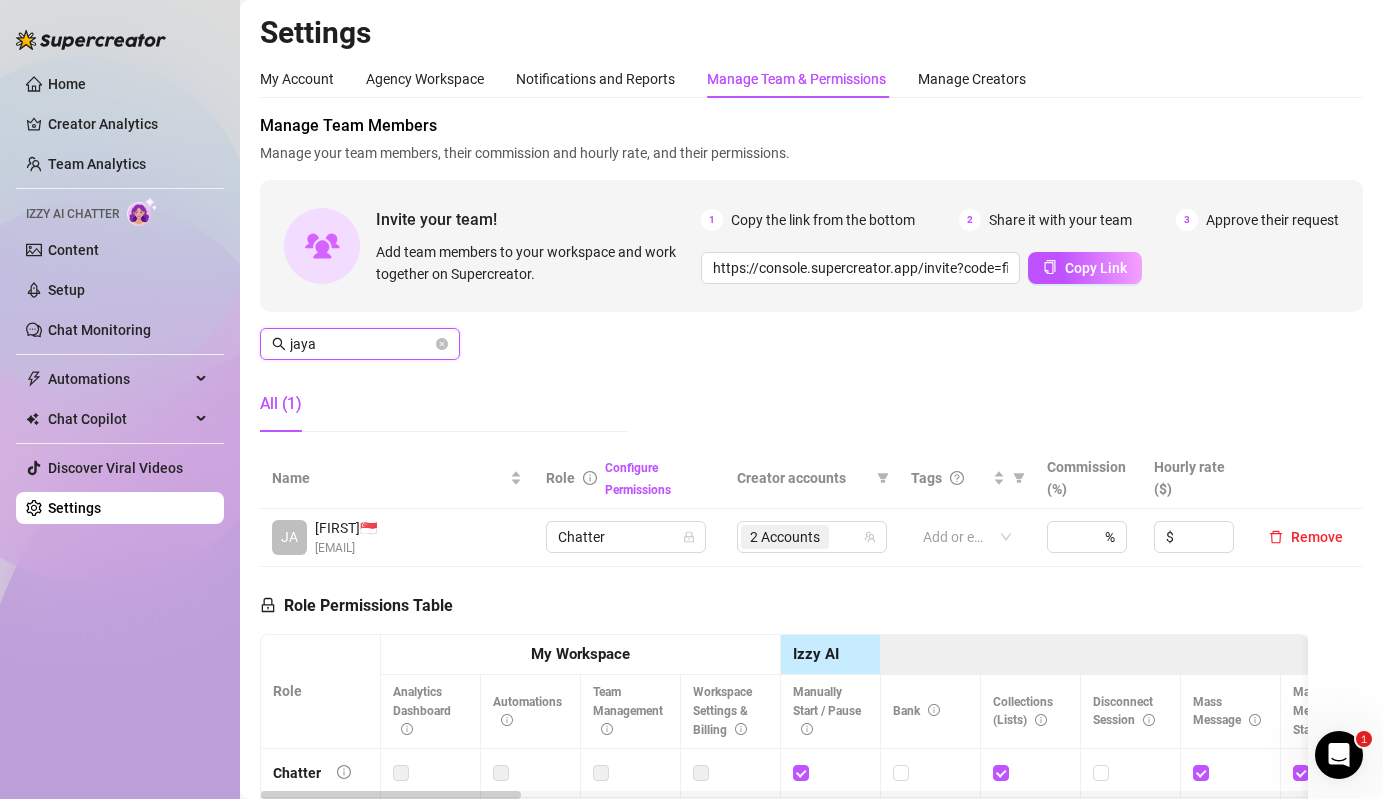 click on "jaya" at bounding box center [361, 344] 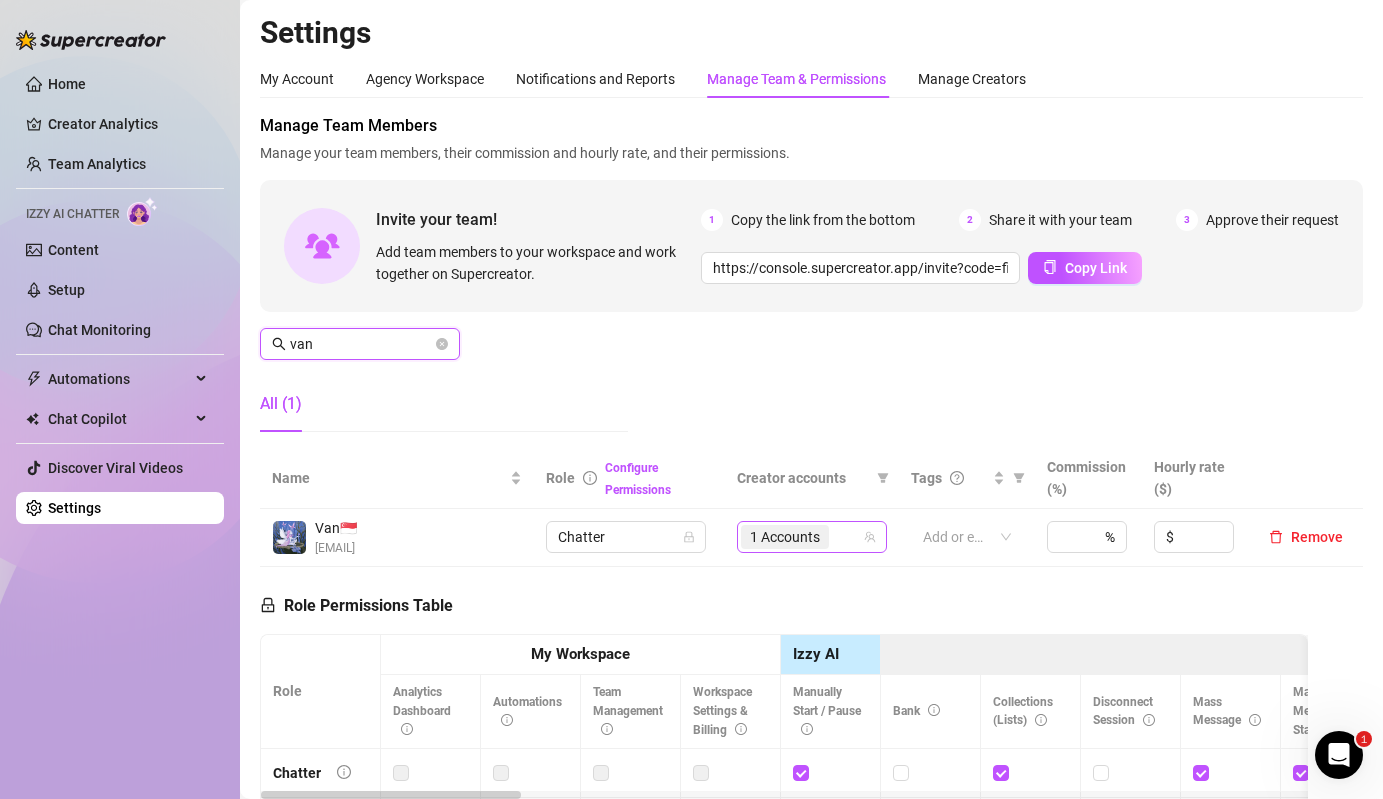 click on "1 Accounts" at bounding box center [785, 537] 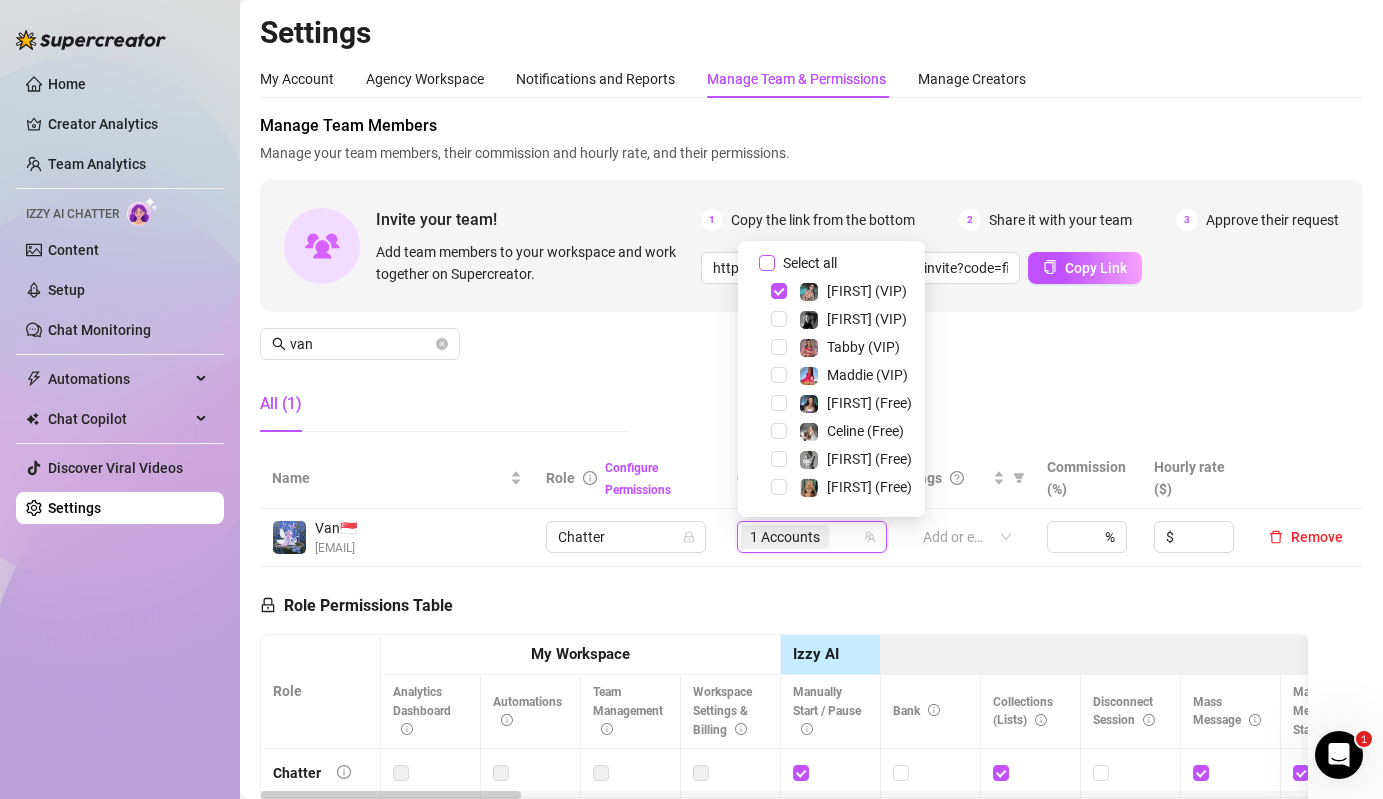 click on "Select all" at bounding box center (810, 263) 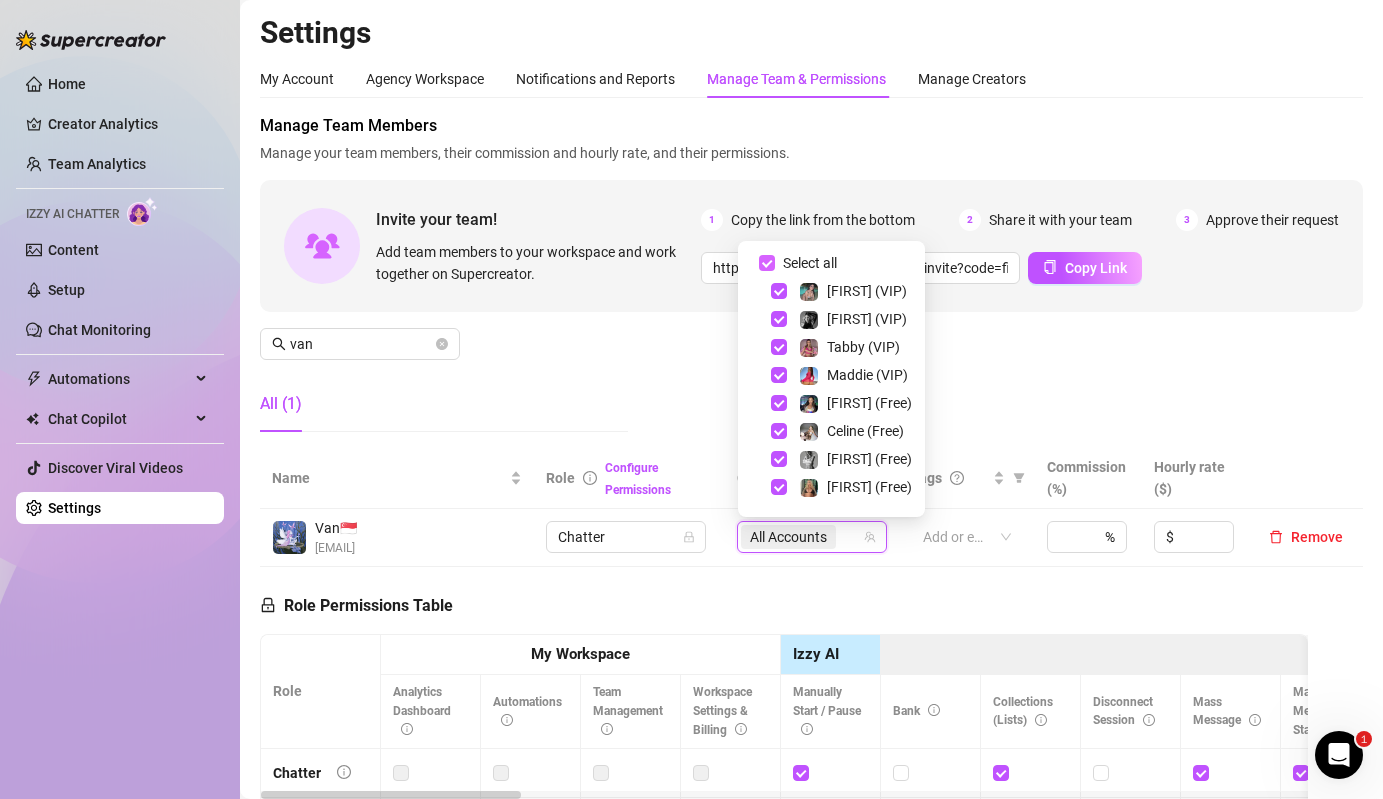 click on "Select all" at bounding box center [810, 263] 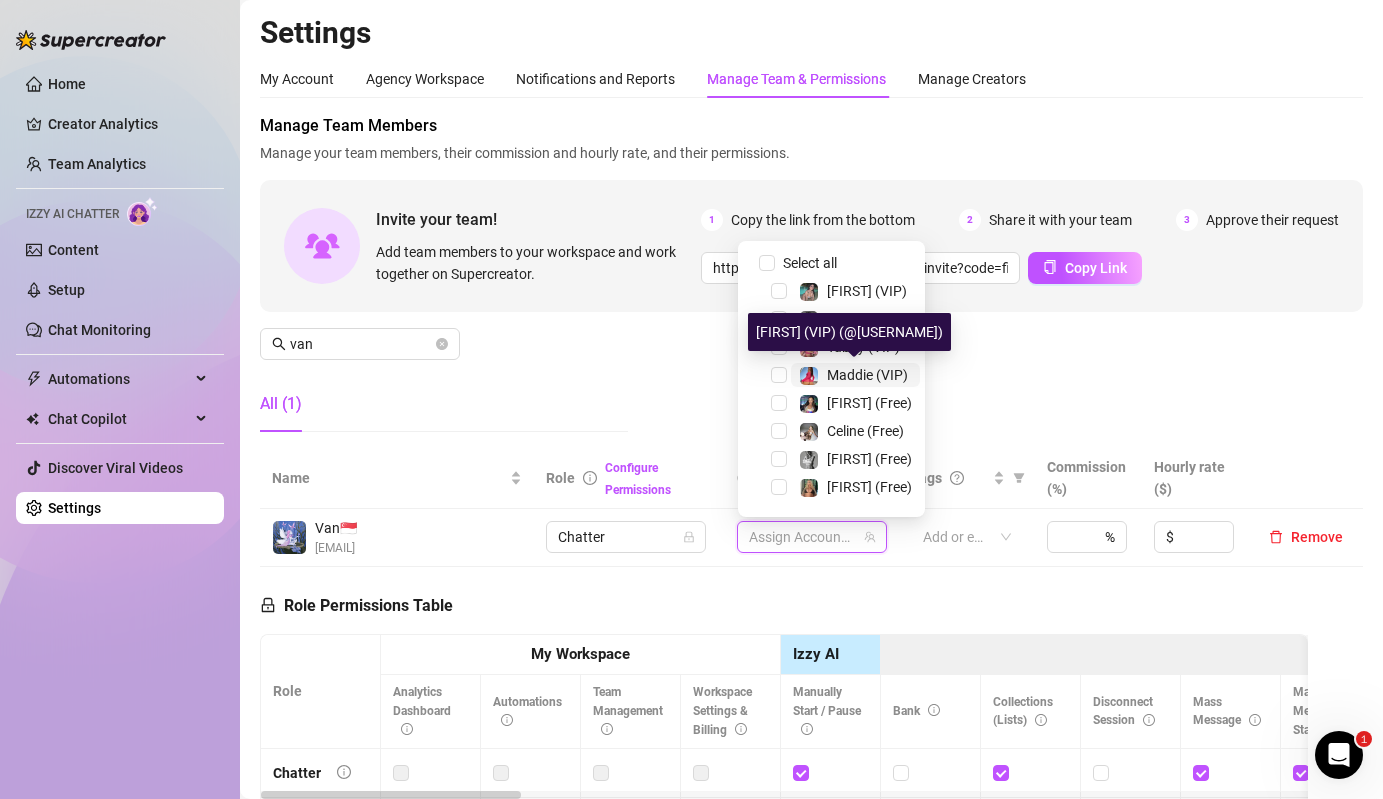 click on "Maddie (VIP)" at bounding box center [867, 375] 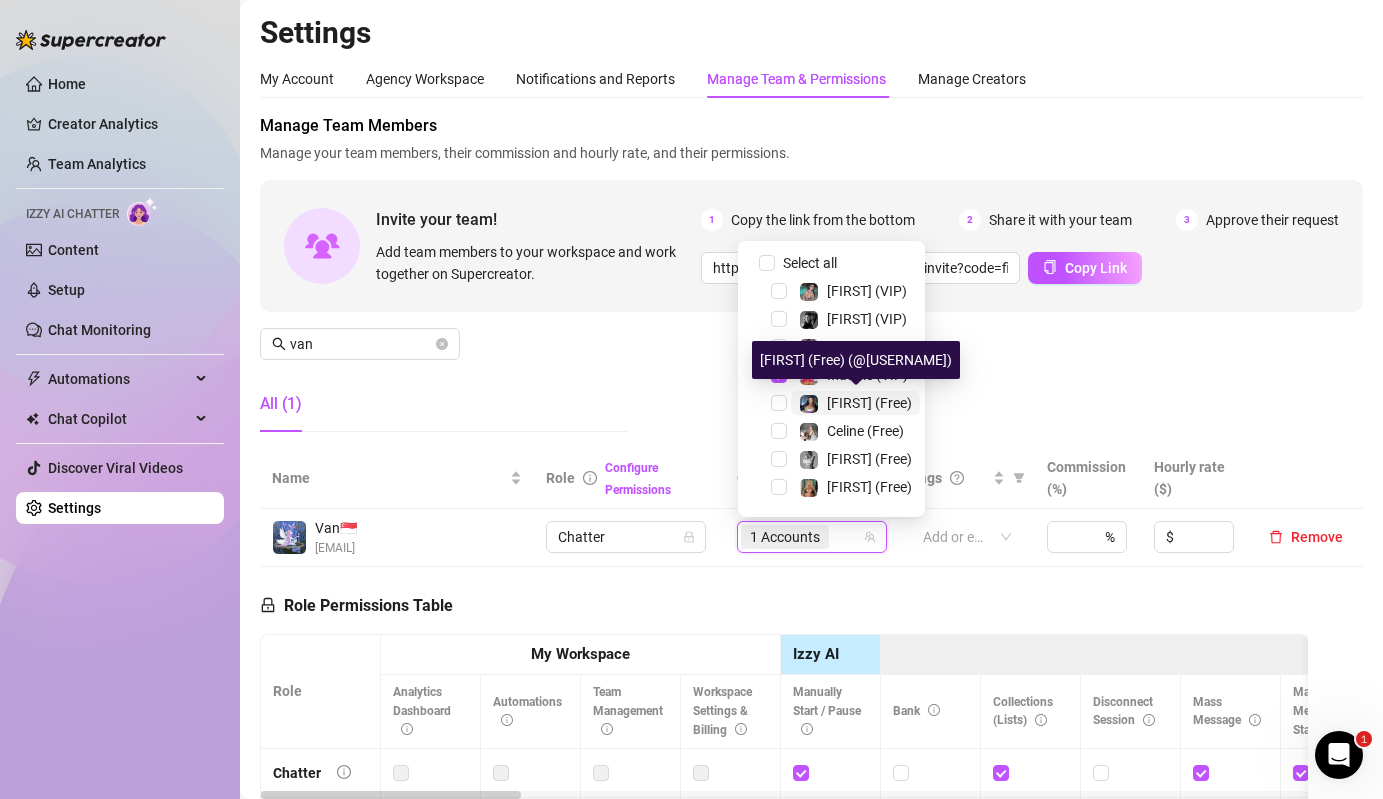 click on "[FIRST] (Free)" at bounding box center [869, 403] 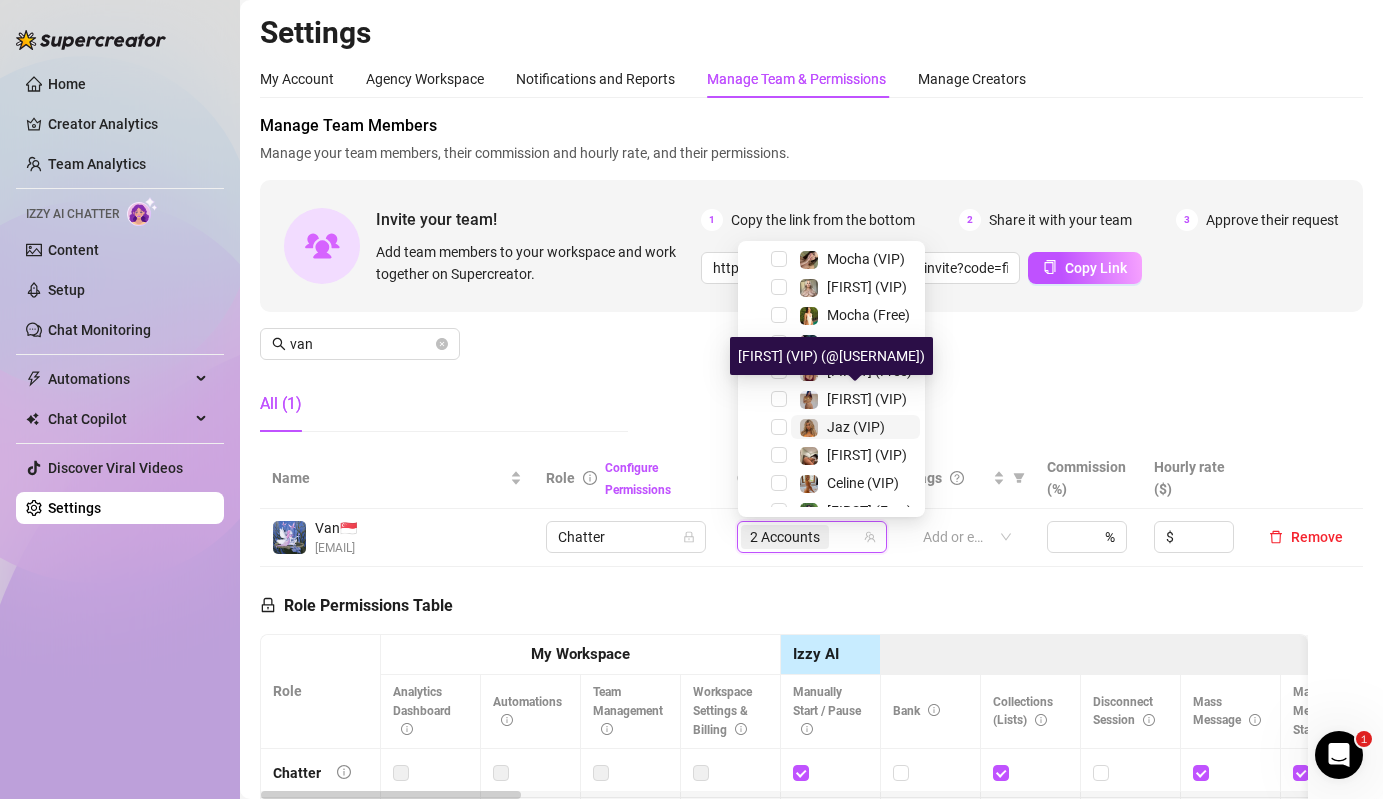 click on "Jaz (VIP)" at bounding box center [856, 427] 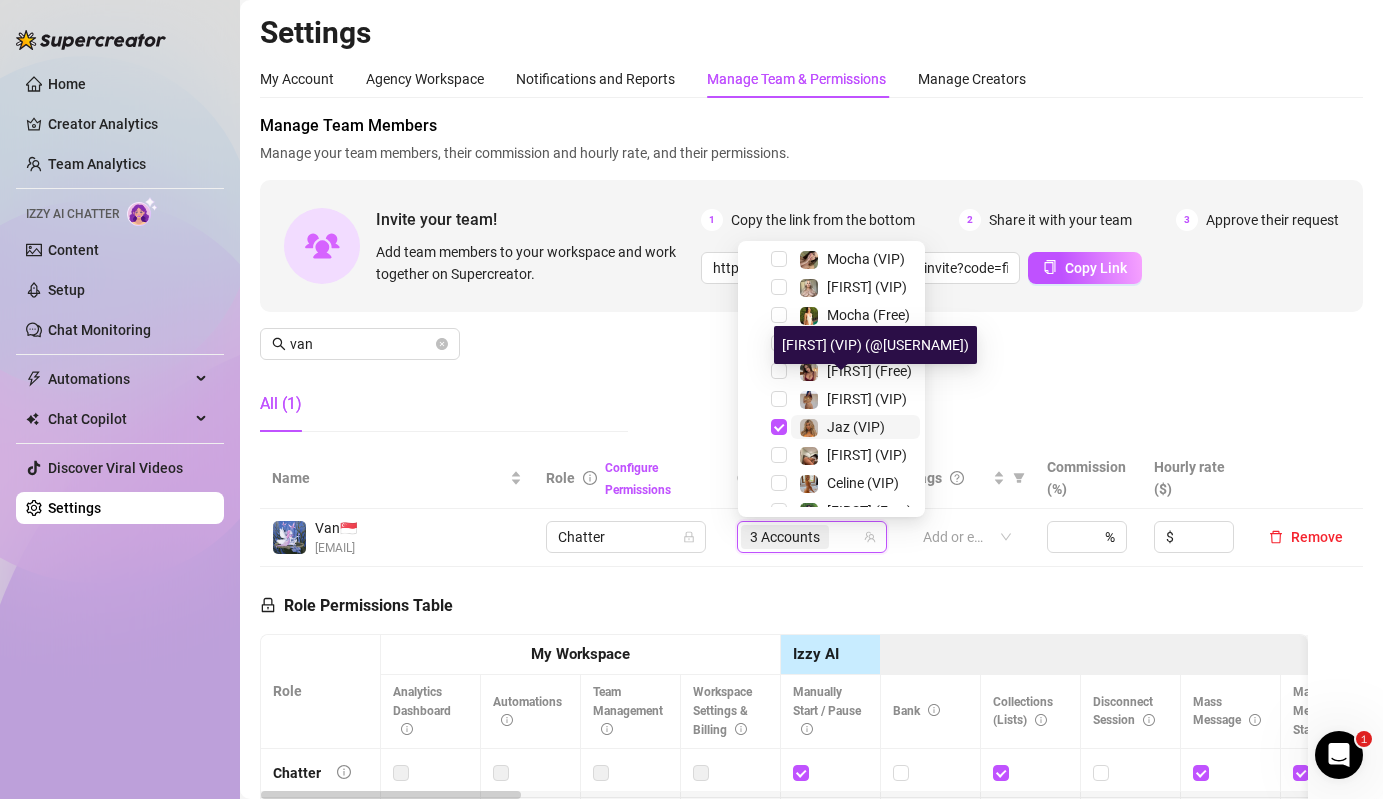 scroll, scrollTop: 304, scrollLeft: 0, axis: vertical 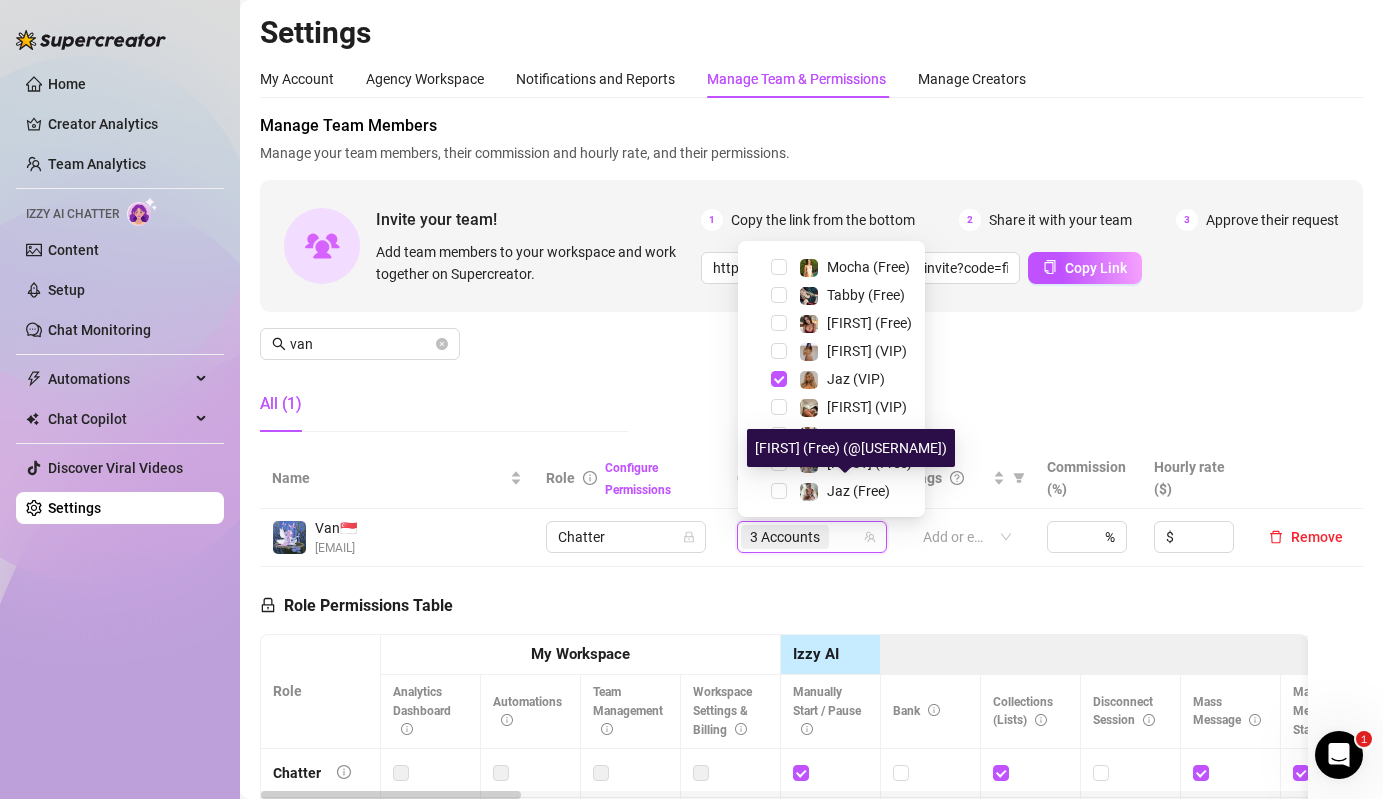 click on "[FIRST] (Free)" at bounding box center [831, 463] 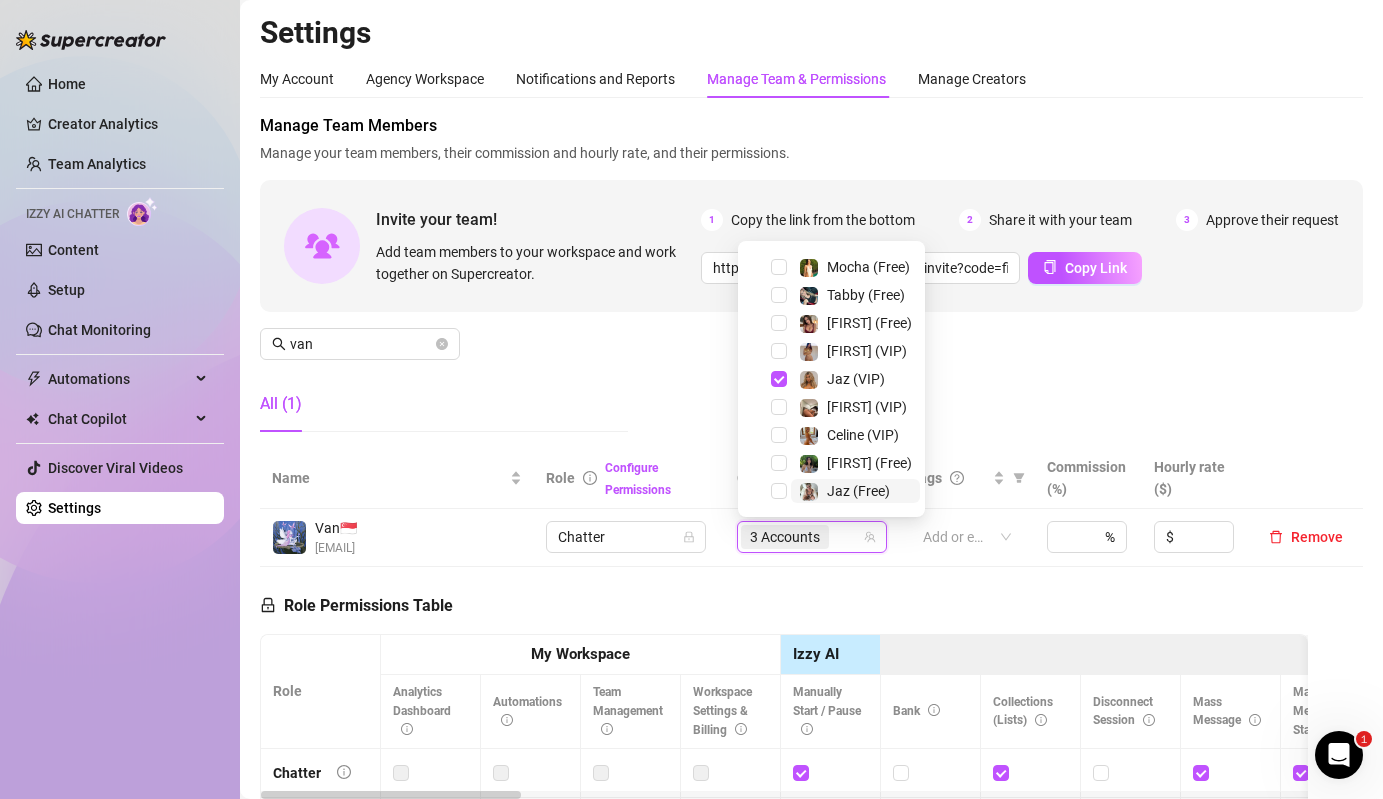 click at bounding box center [809, 492] 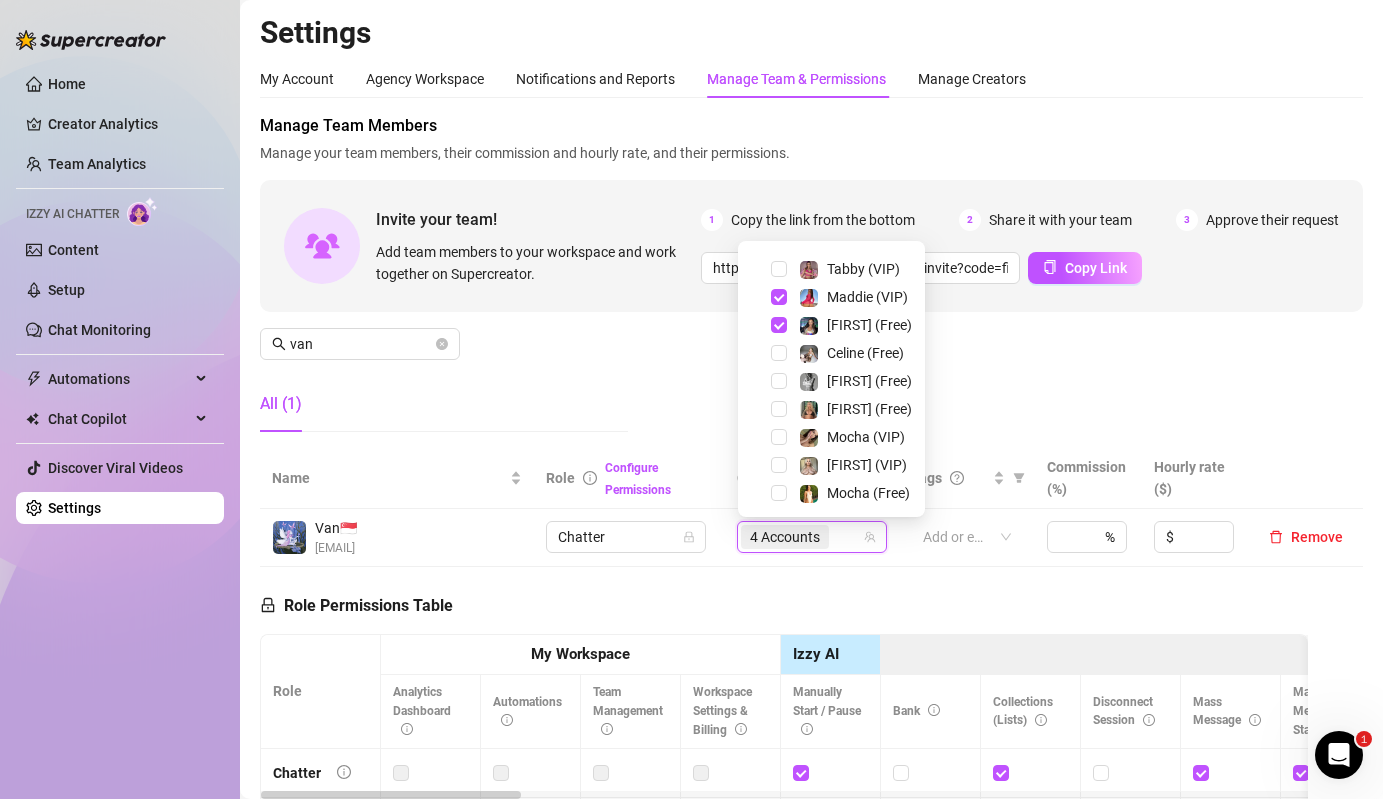 scroll, scrollTop: 0, scrollLeft: 0, axis: both 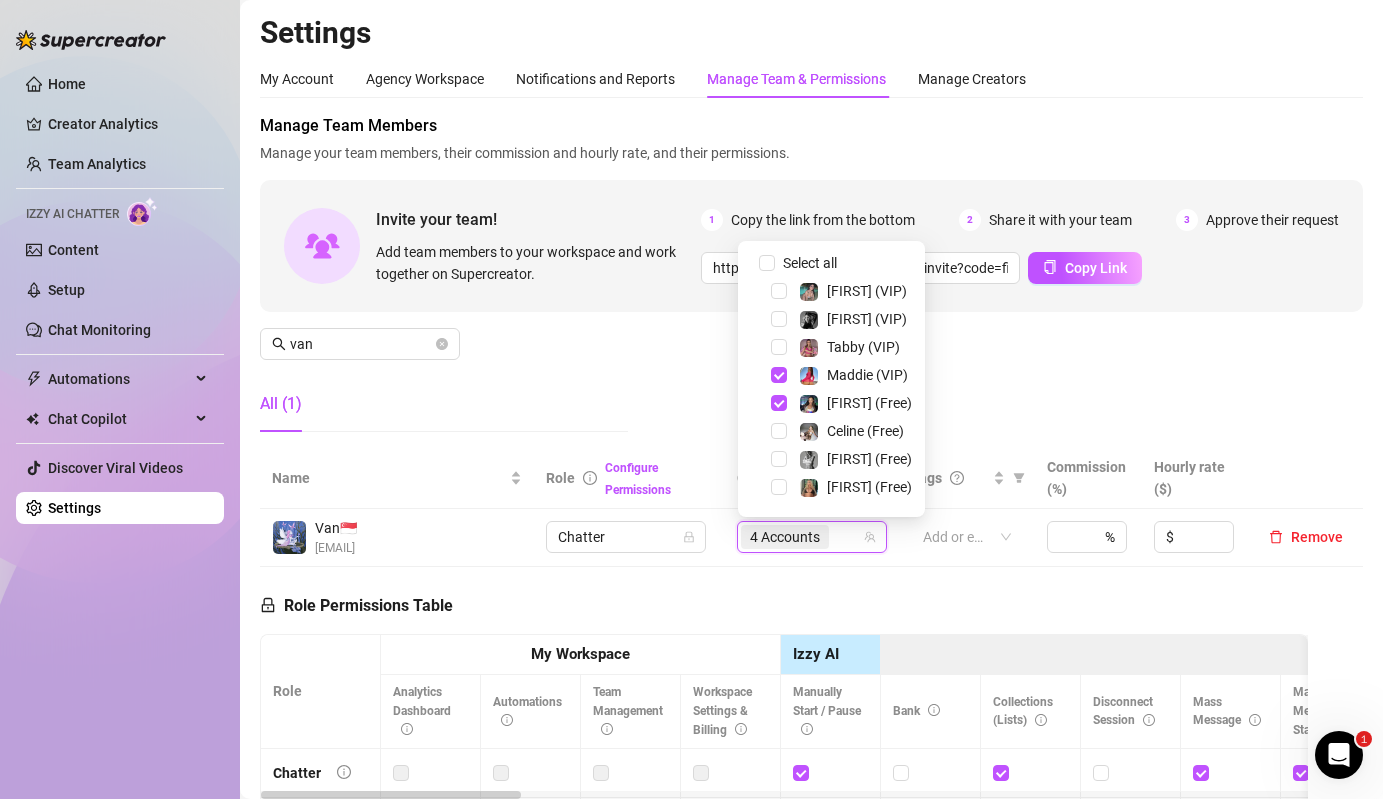 click on "All (1)" at bounding box center [444, 404] 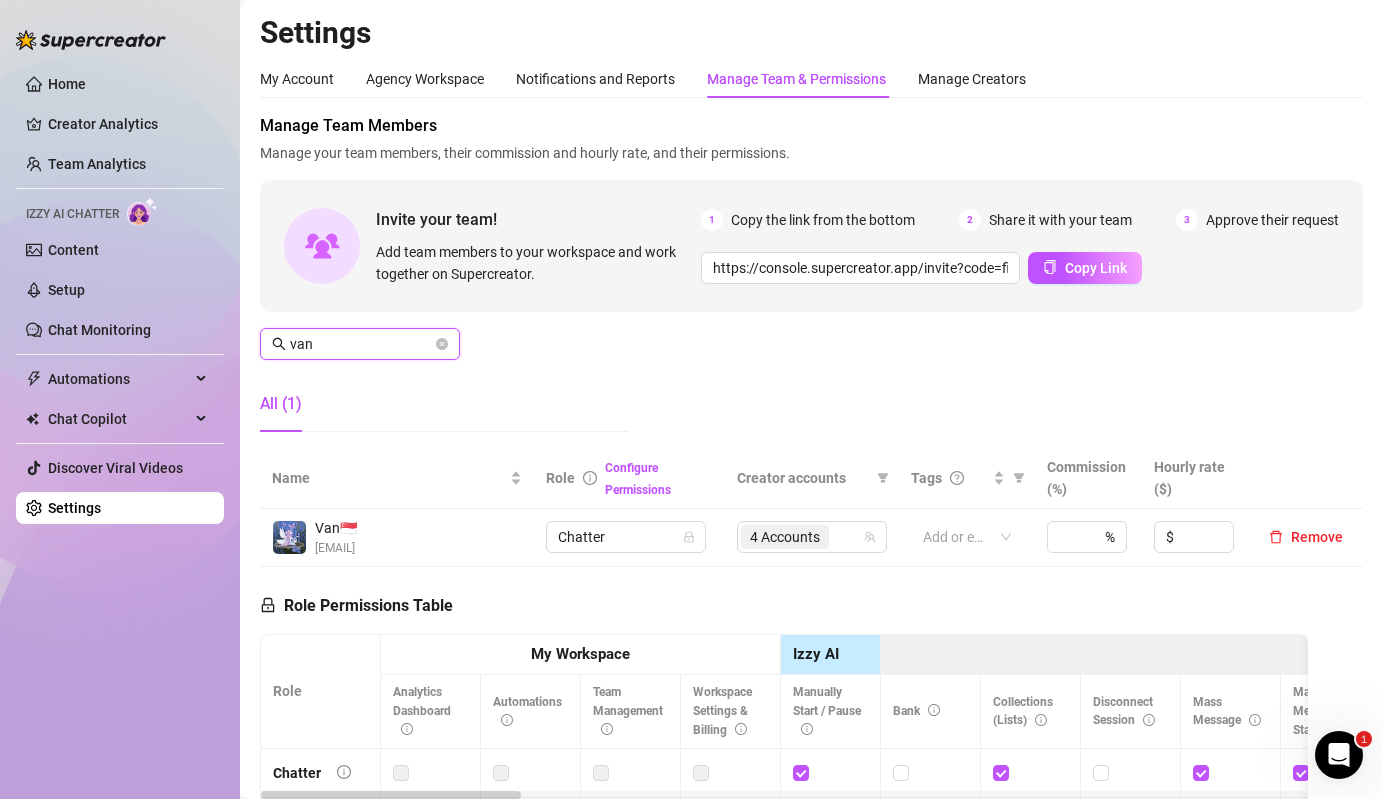 click on "van" at bounding box center (361, 344) 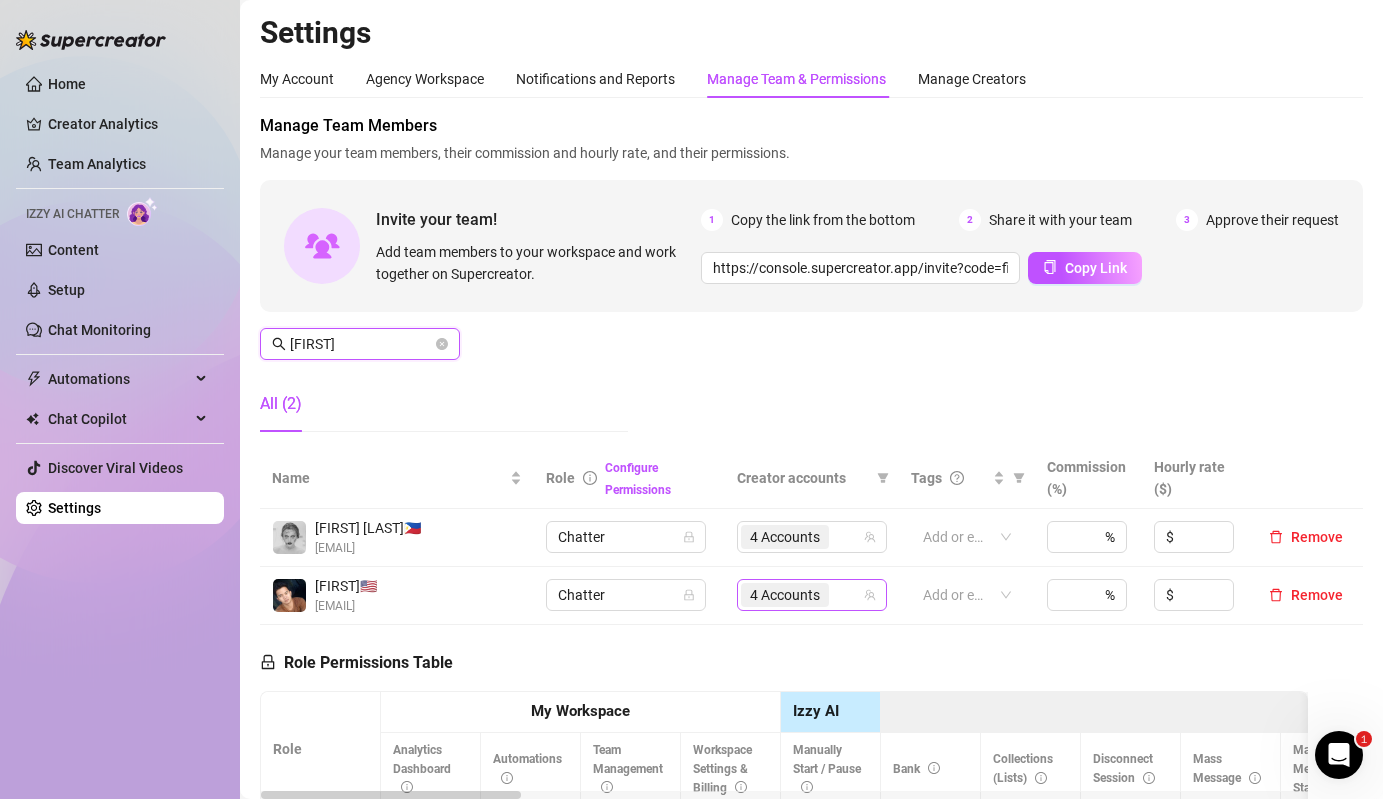 click on "4 Accounts" at bounding box center [785, 595] 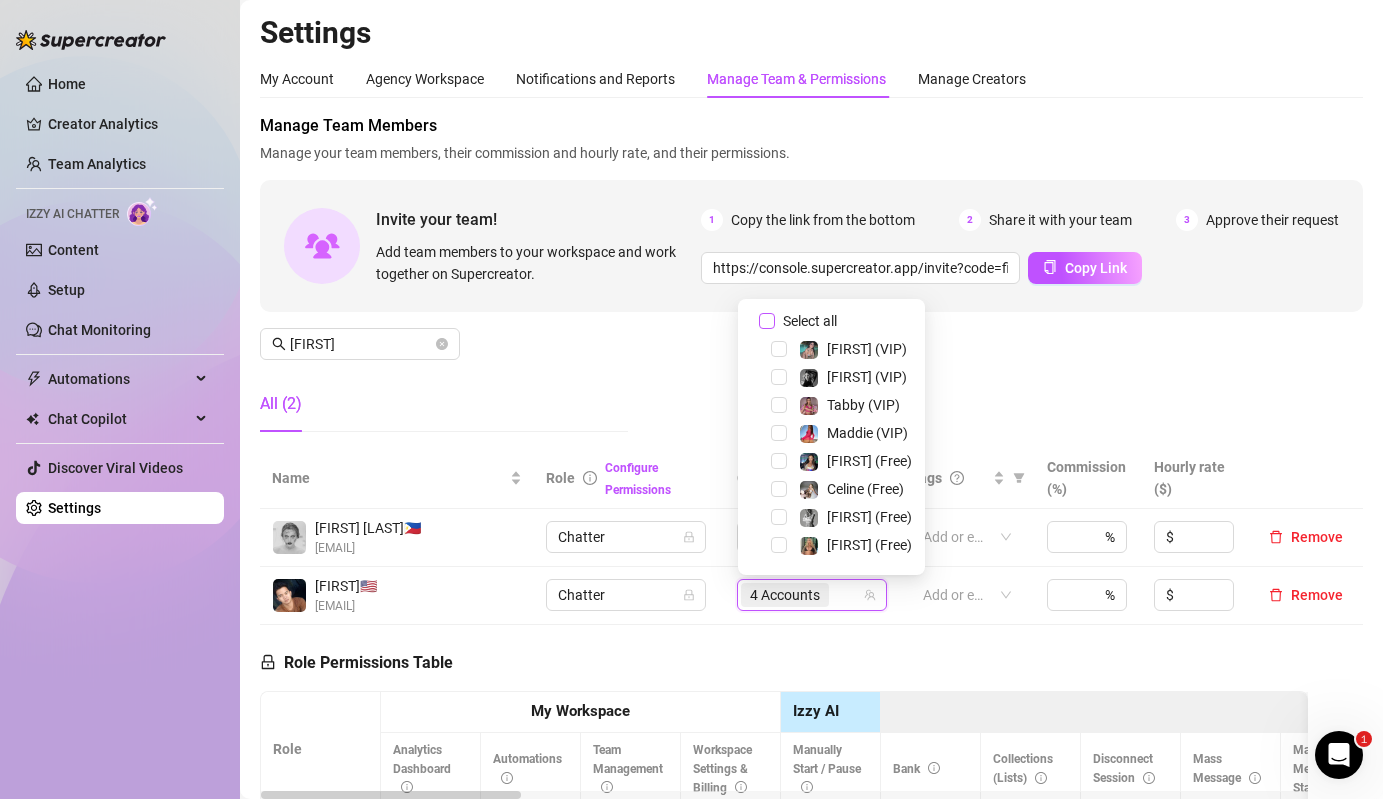 click on "Select all" at bounding box center [810, 321] 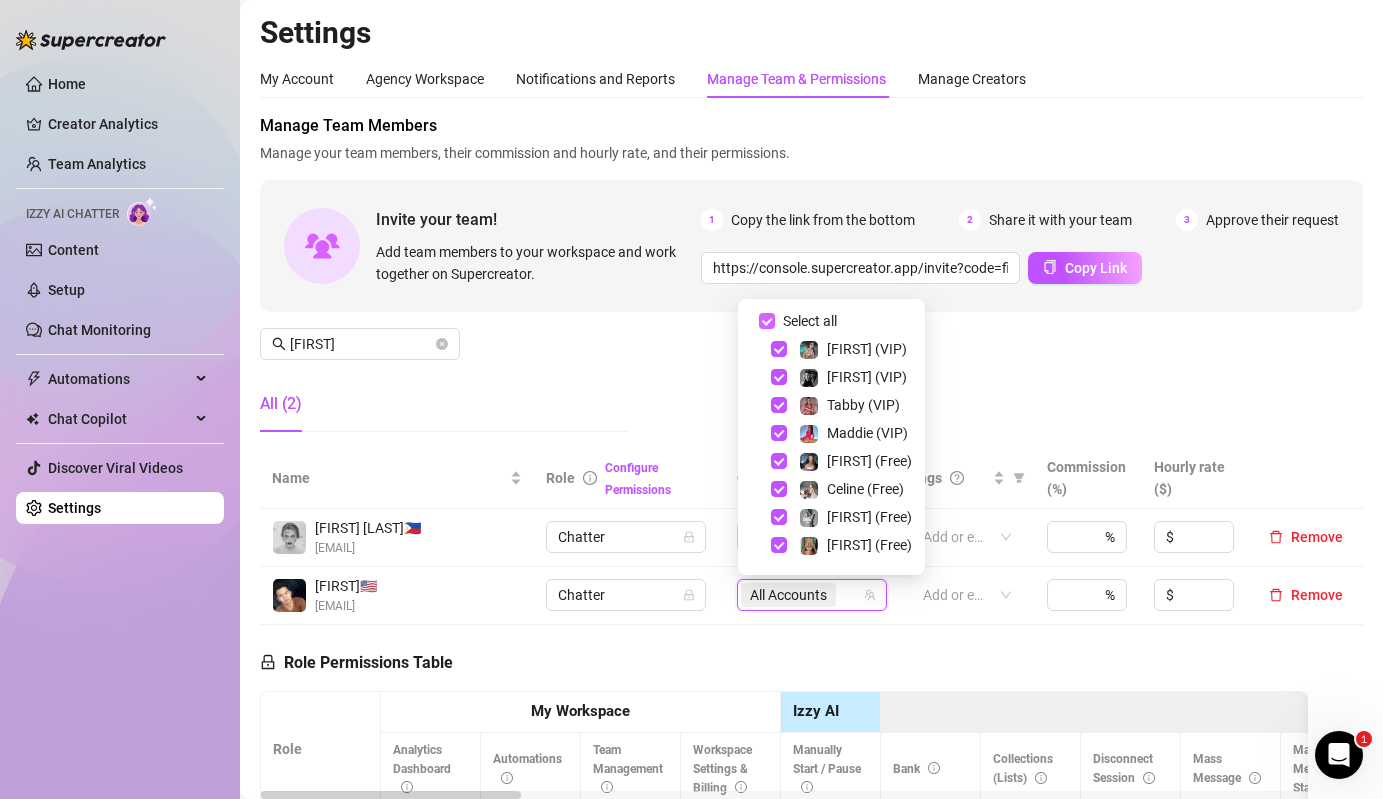click on "Select all" at bounding box center (810, 321) 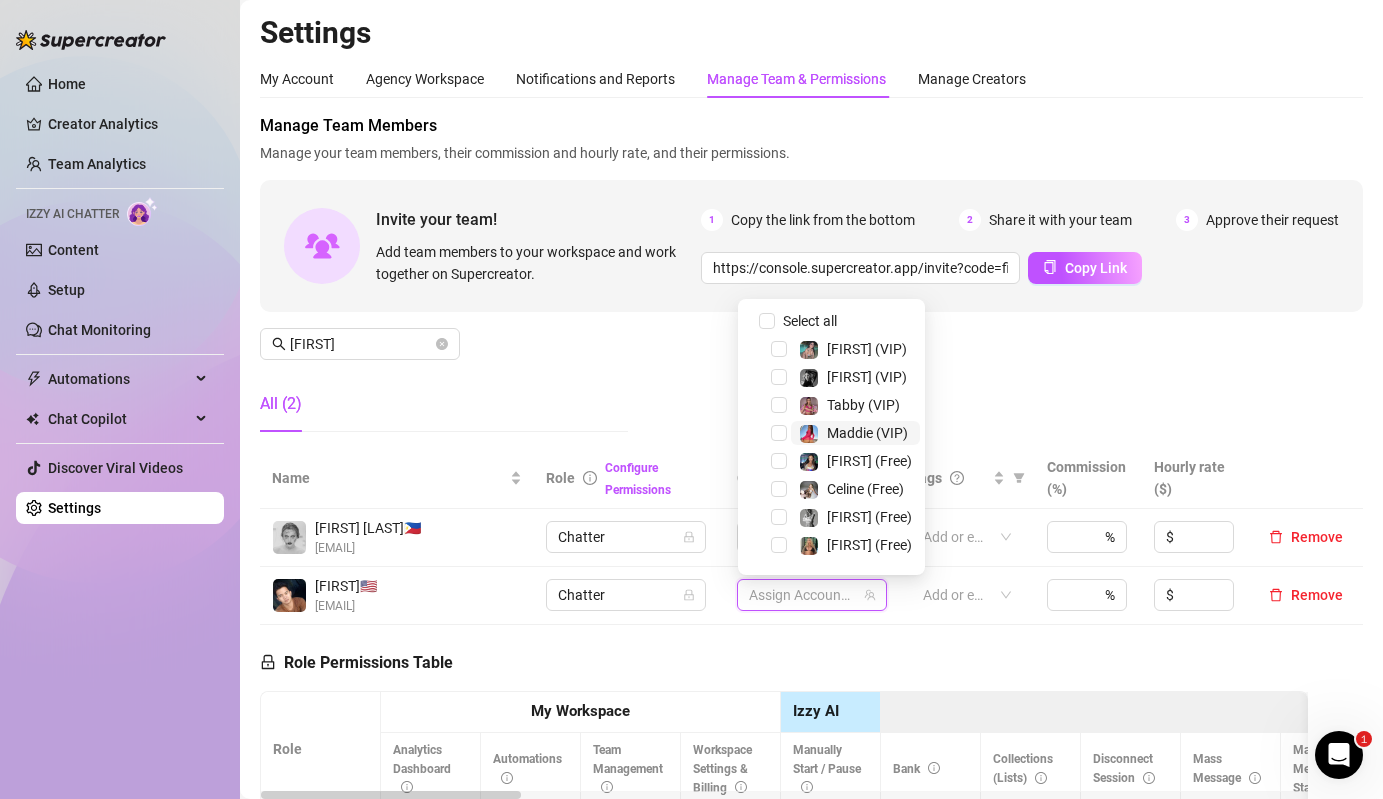 click on "Maddie (VIP)" at bounding box center (867, 433) 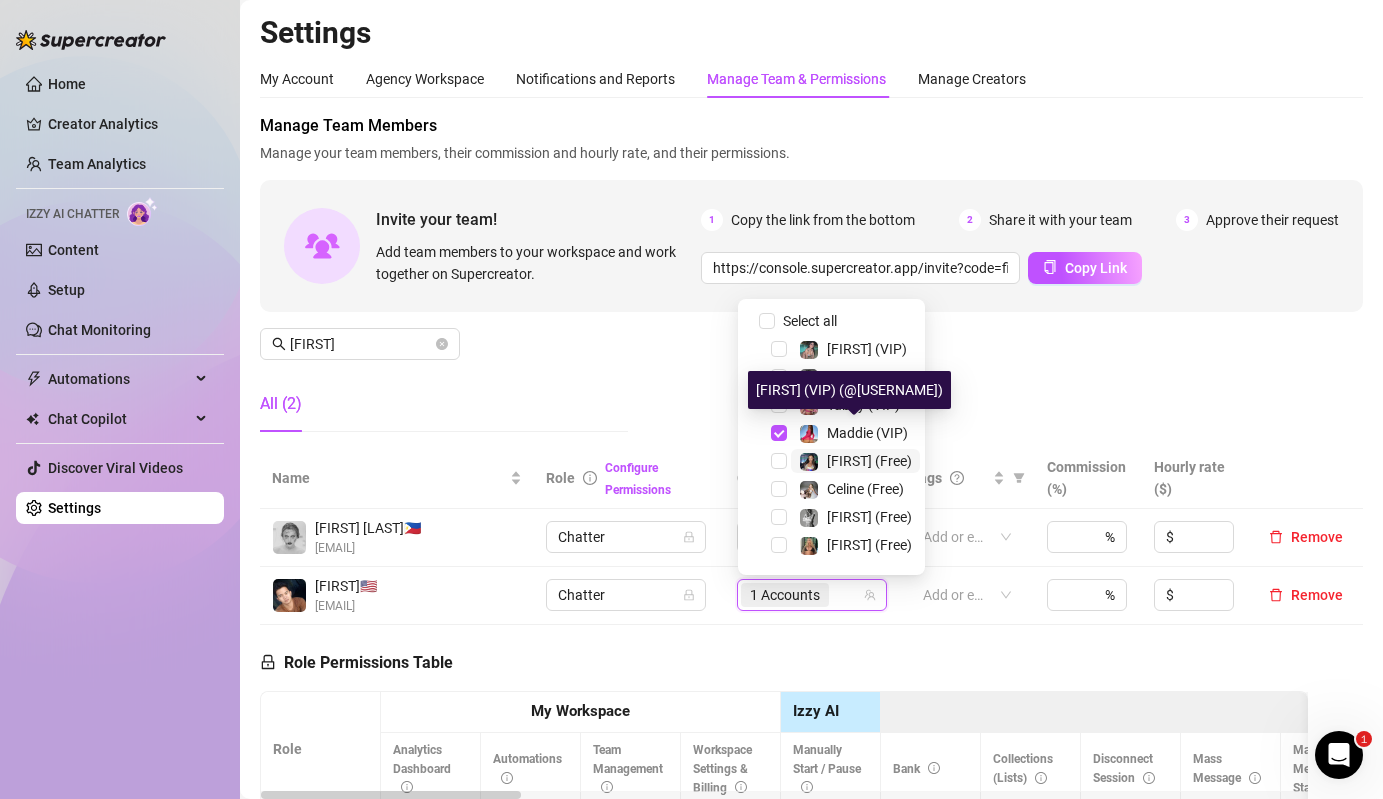click on "[FIRST] (Free)" at bounding box center [869, 461] 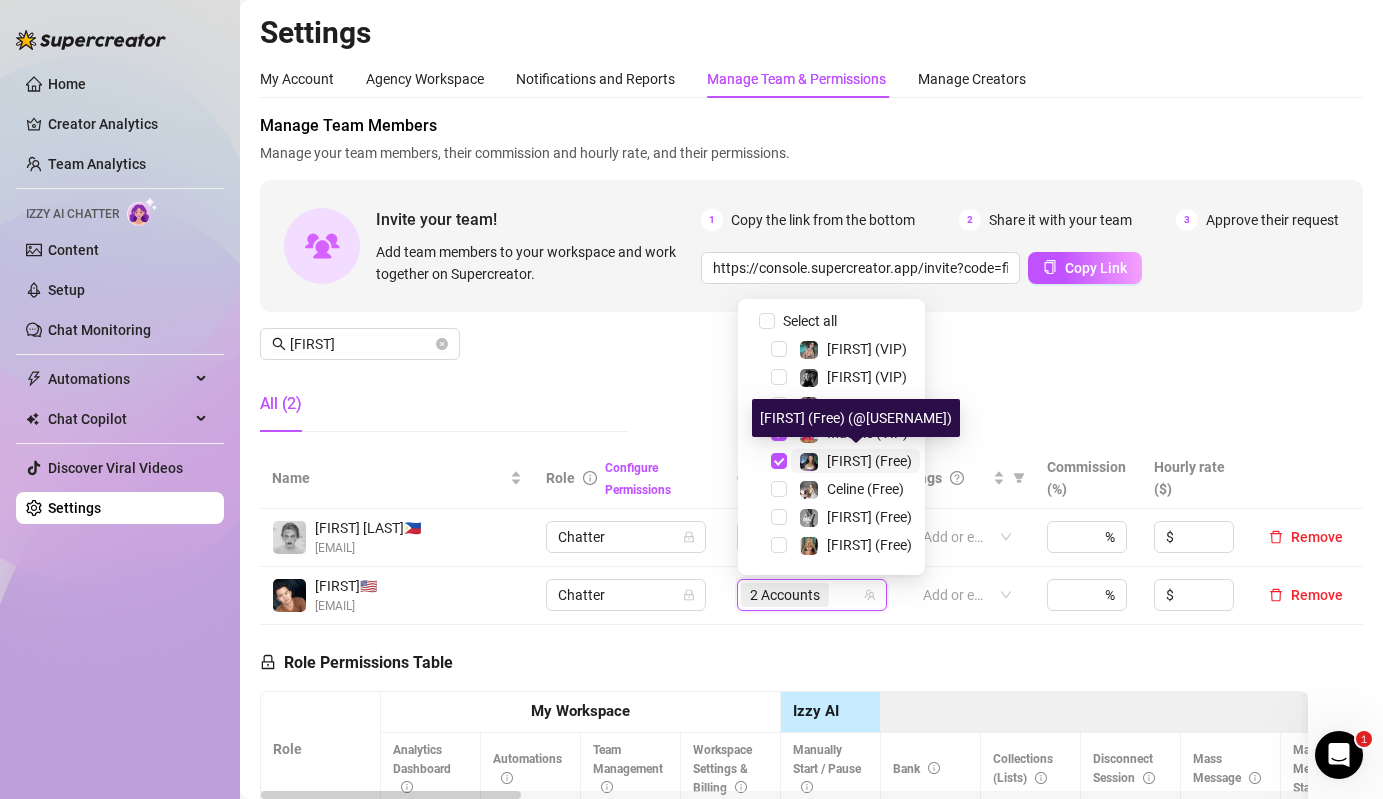 scroll, scrollTop: 304, scrollLeft: 0, axis: vertical 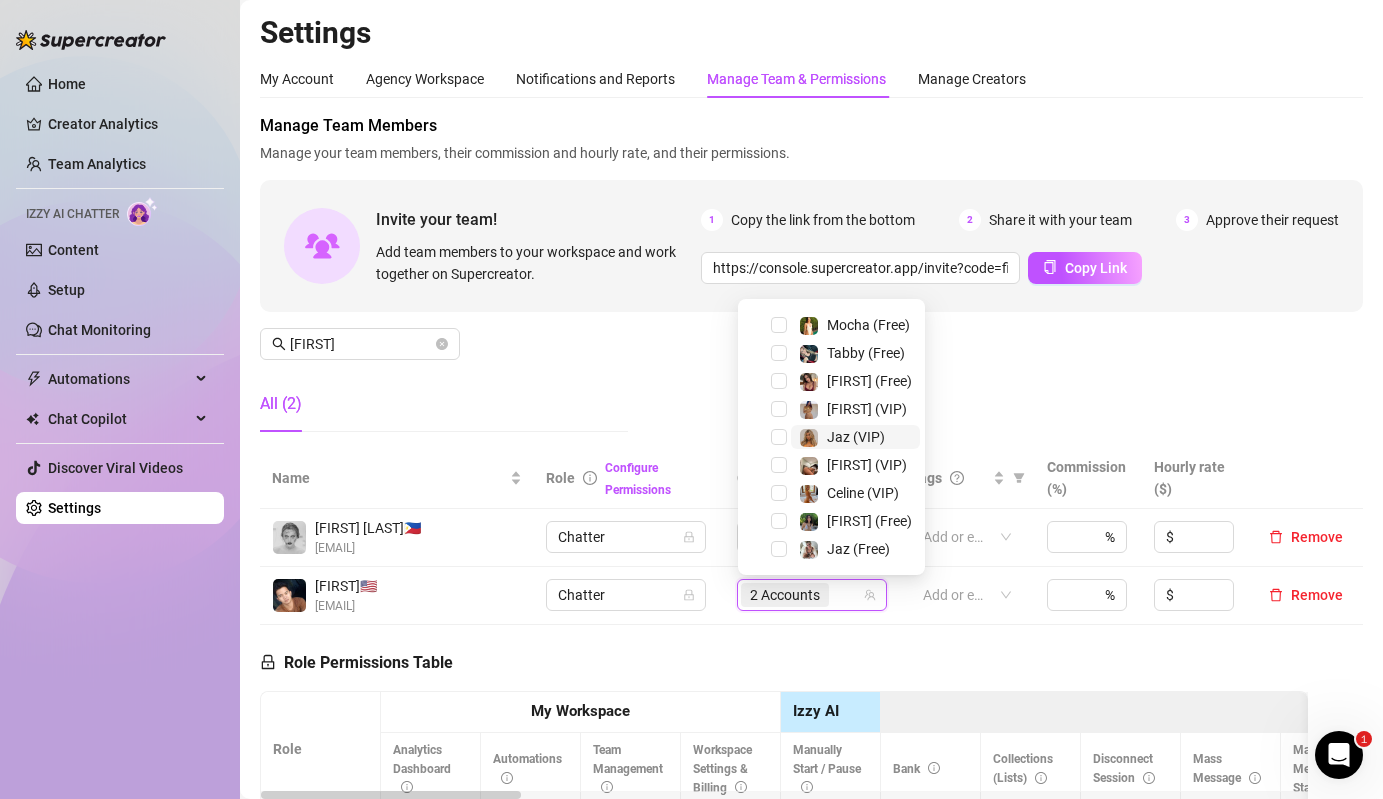 click on "Jaz (VIP)" at bounding box center (855, 437) 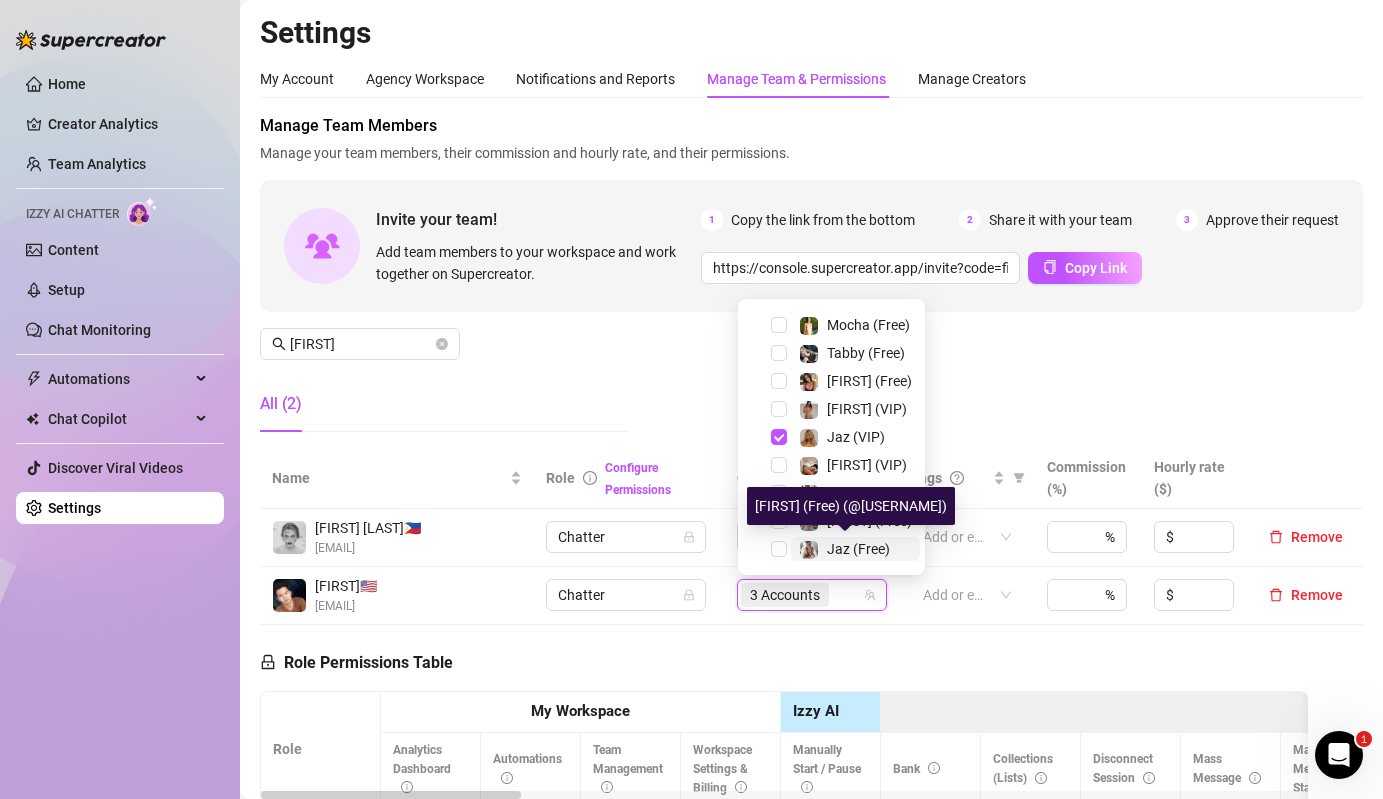 click on "Jaz (Free)" at bounding box center [858, 549] 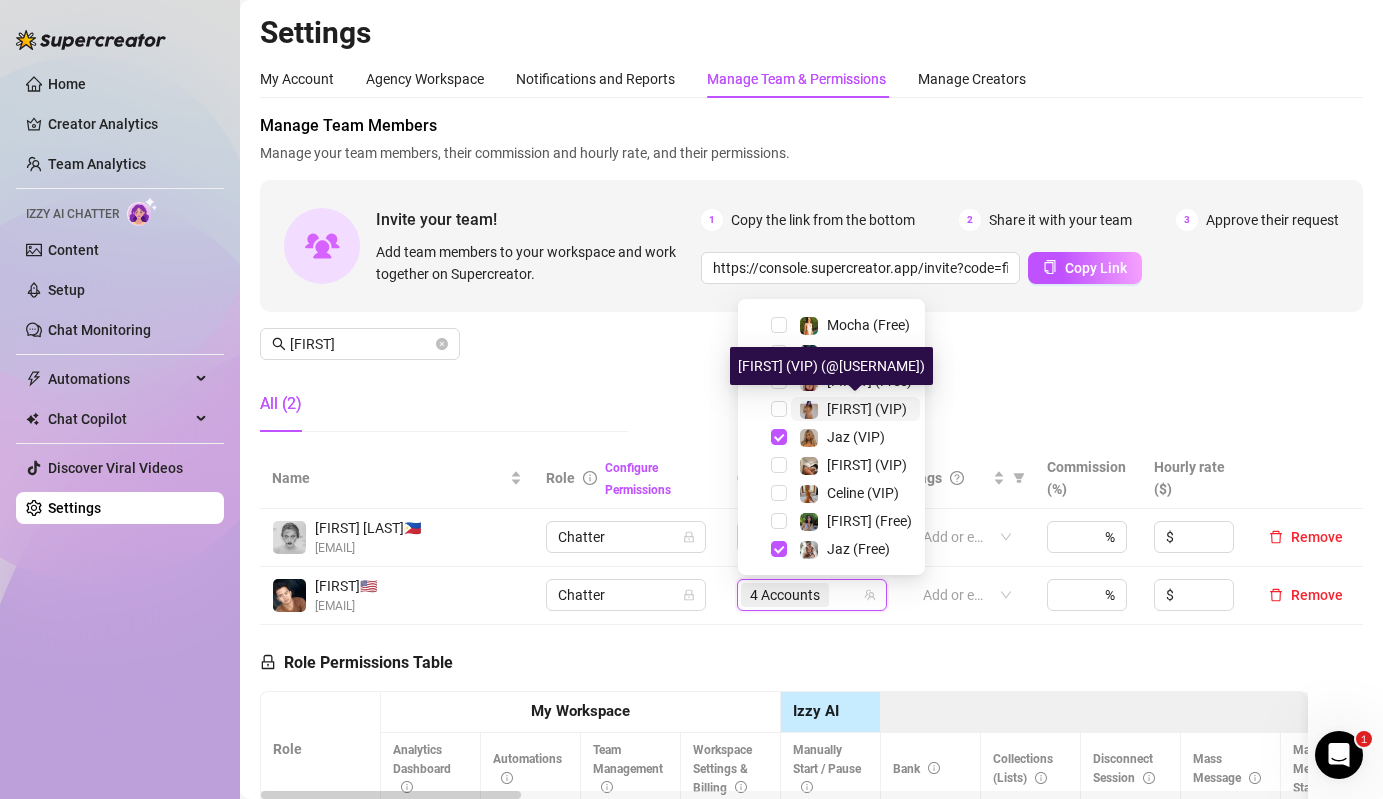 scroll, scrollTop: 0, scrollLeft: 0, axis: both 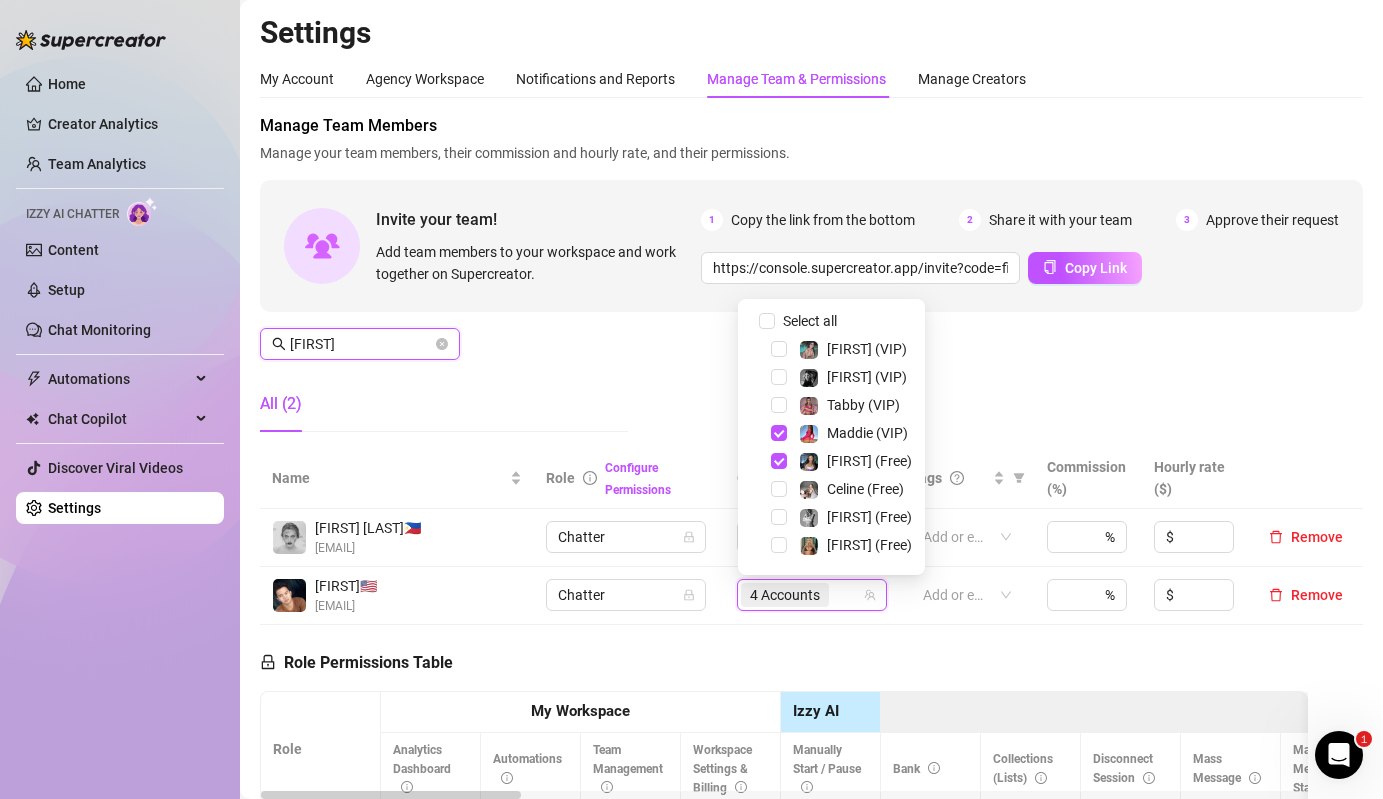 click on "[FIRST]" at bounding box center (361, 344) 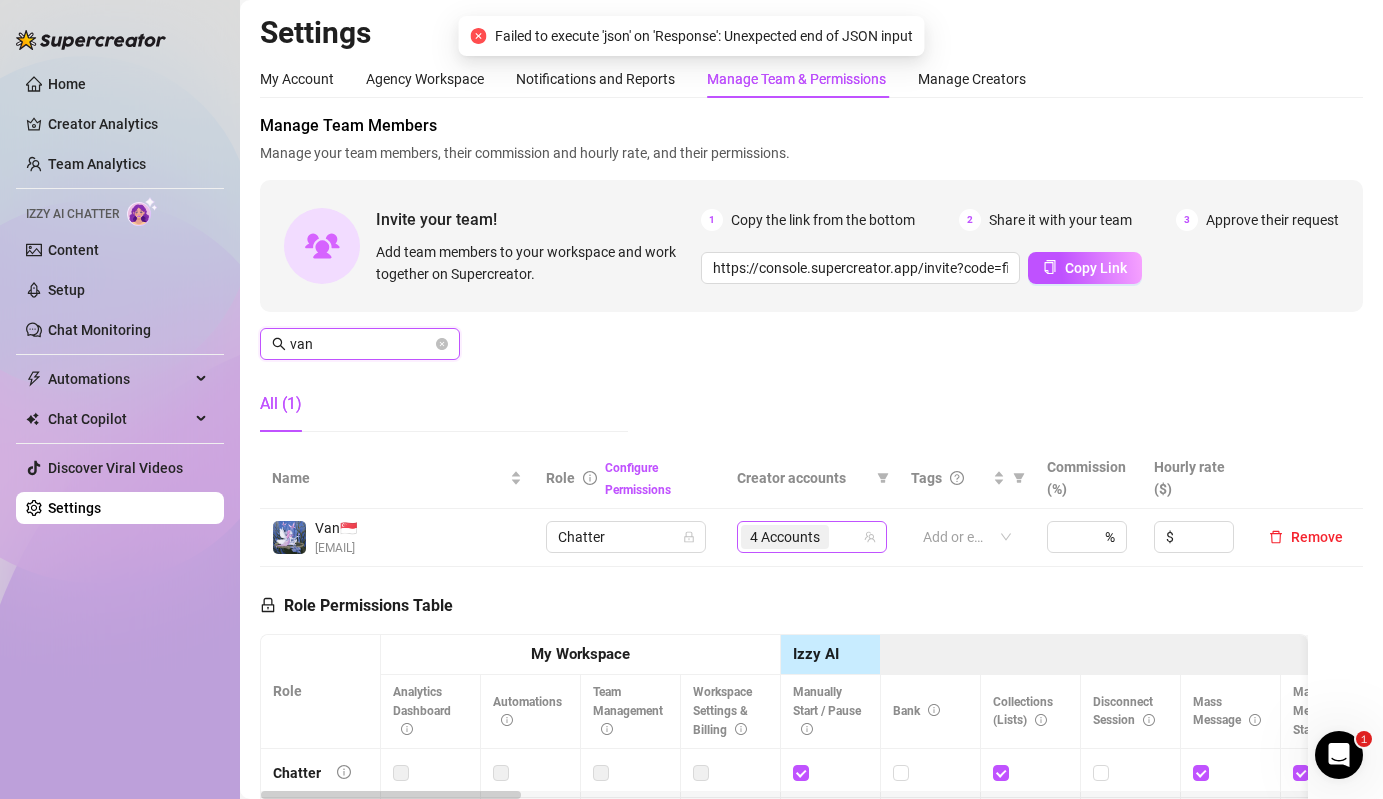 click on "4 Accounts" at bounding box center (787, 537) 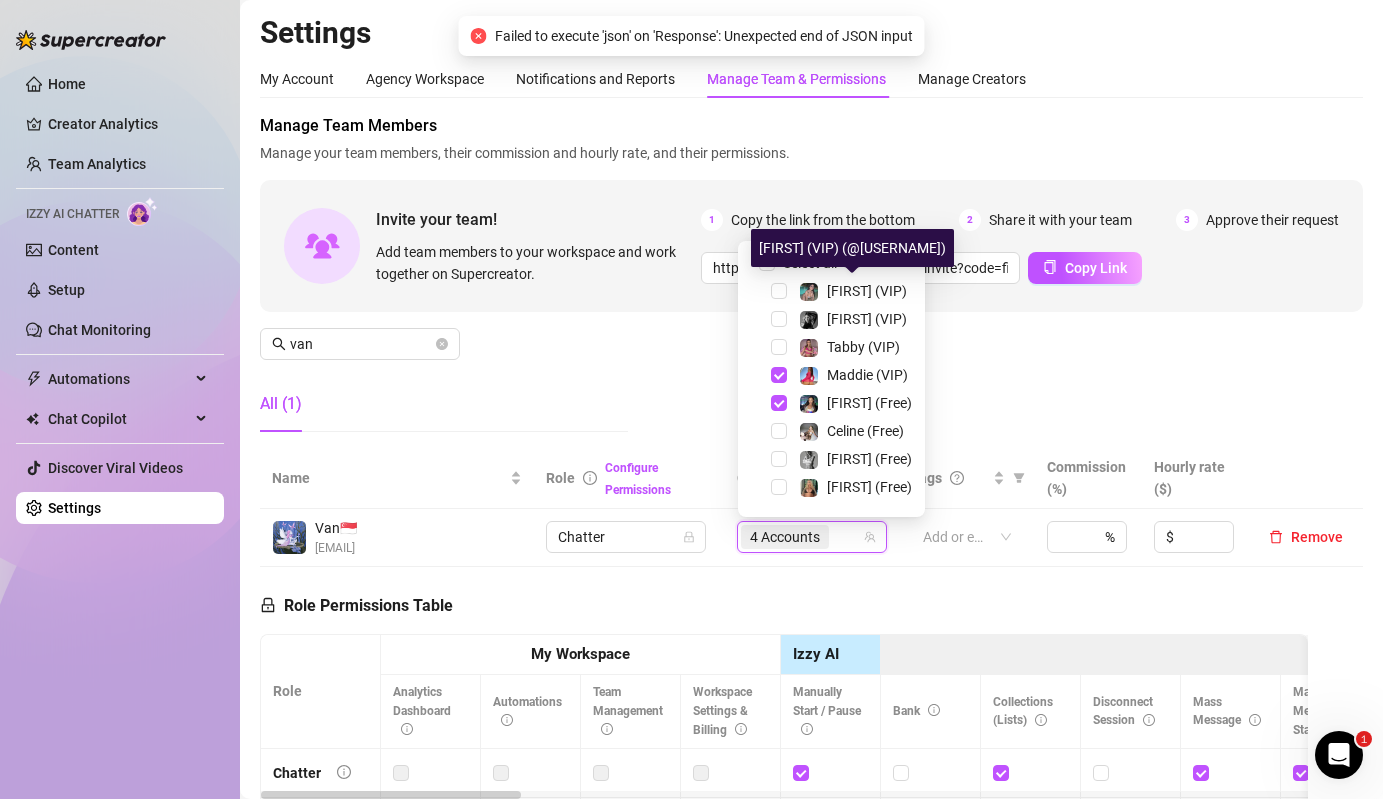 click on "[FIRST] (VIP) (@[USERNAME])" at bounding box center (852, 248) 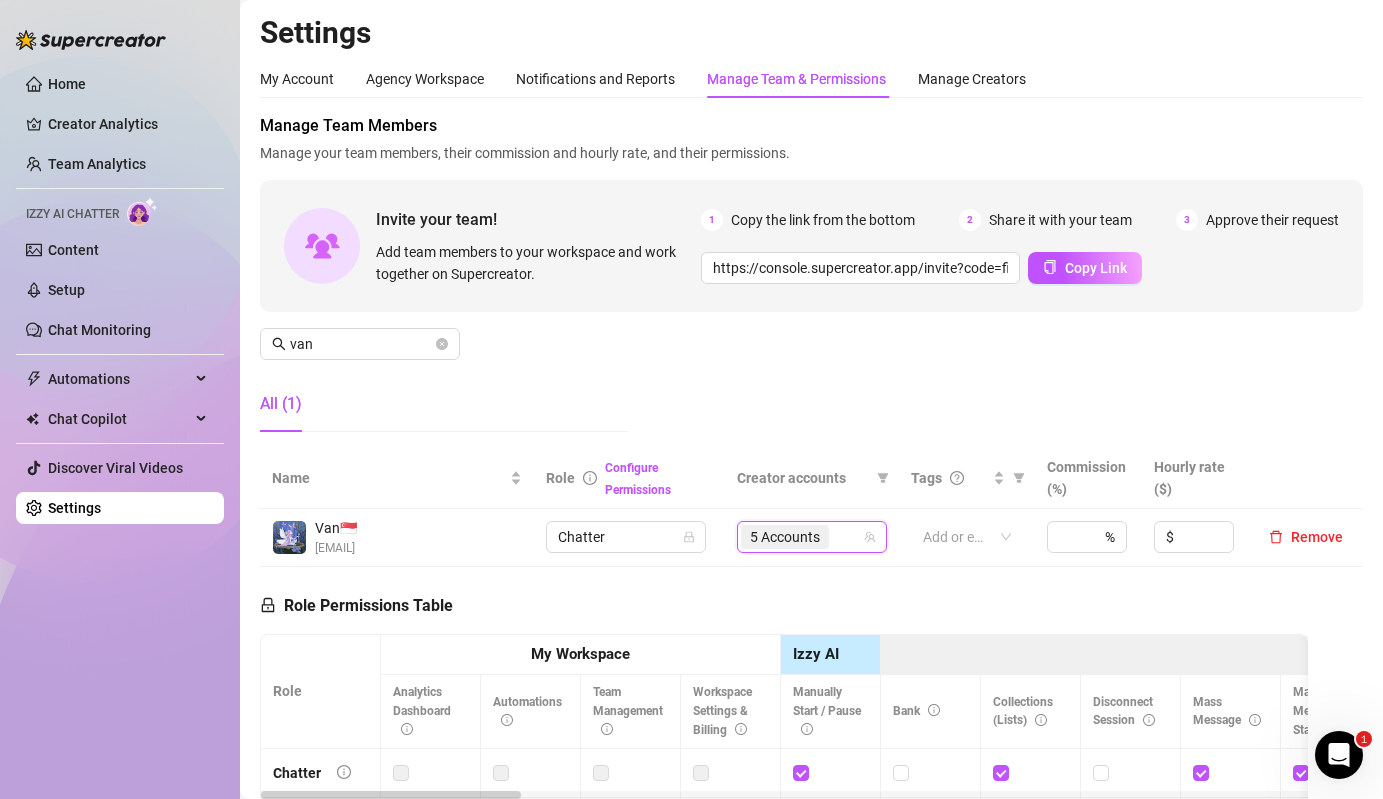 click on "[NUMBER], [NUMBER], [NUMBER], [NUMBER], [NUMBER] 5 Accounts" at bounding box center [812, 538] 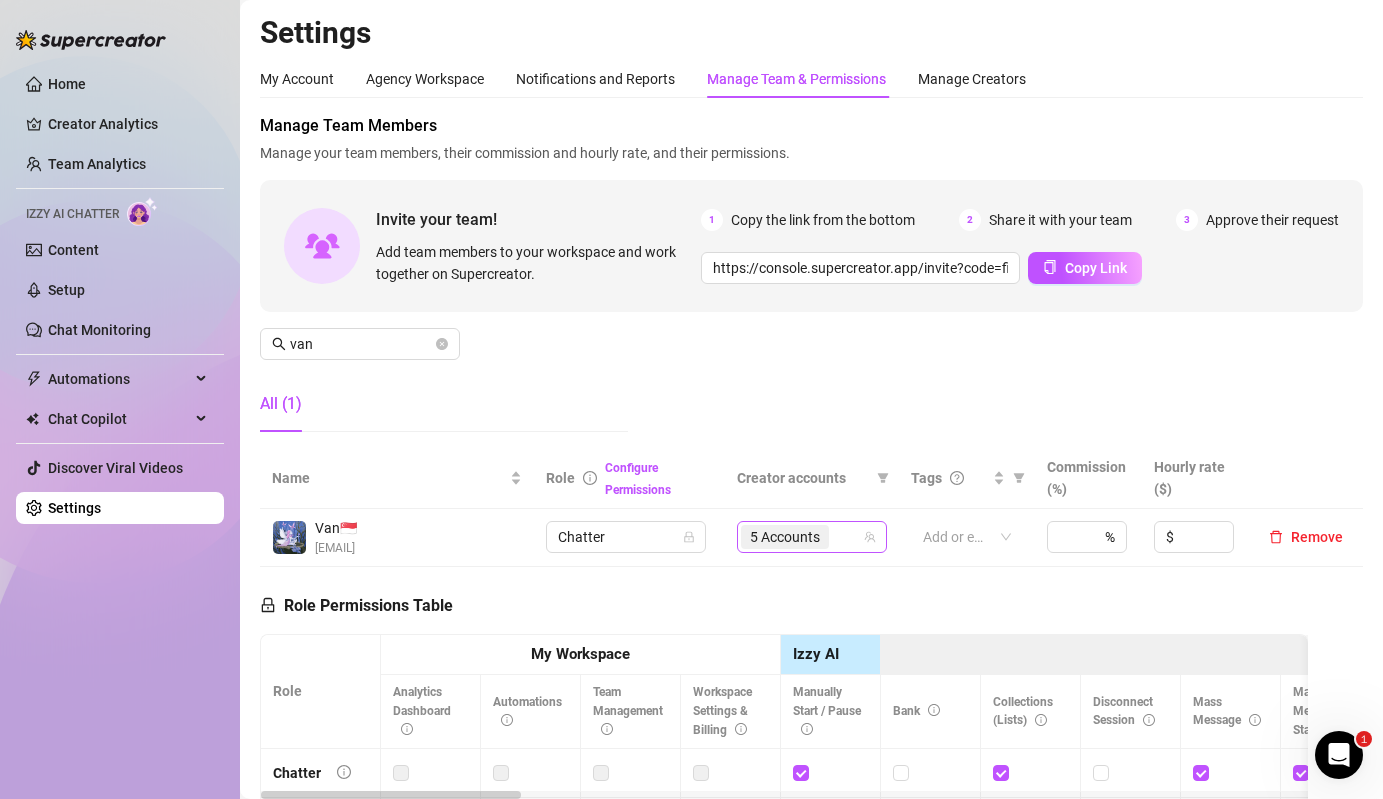 click on "5 Accounts" at bounding box center (785, 537) 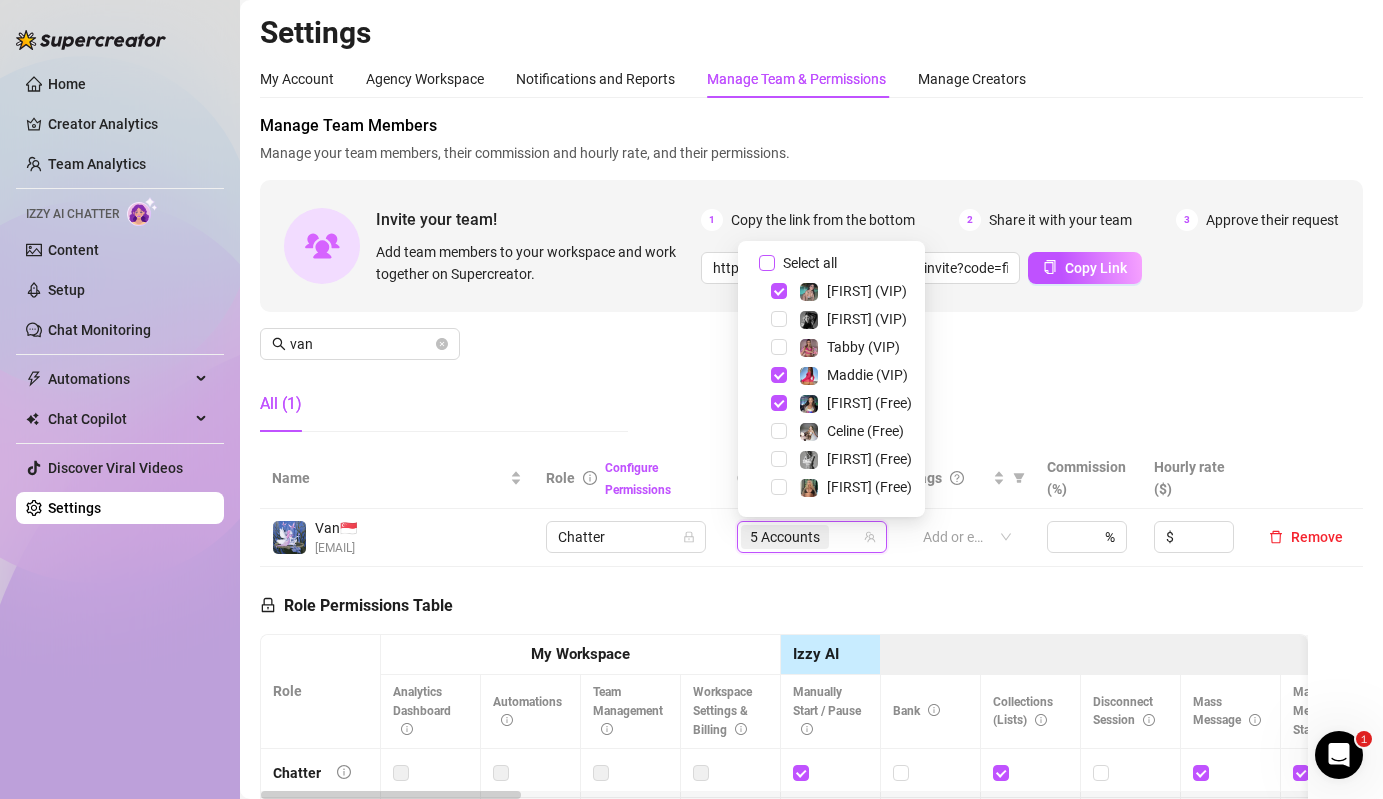 click on "Select all" at bounding box center [767, 263] 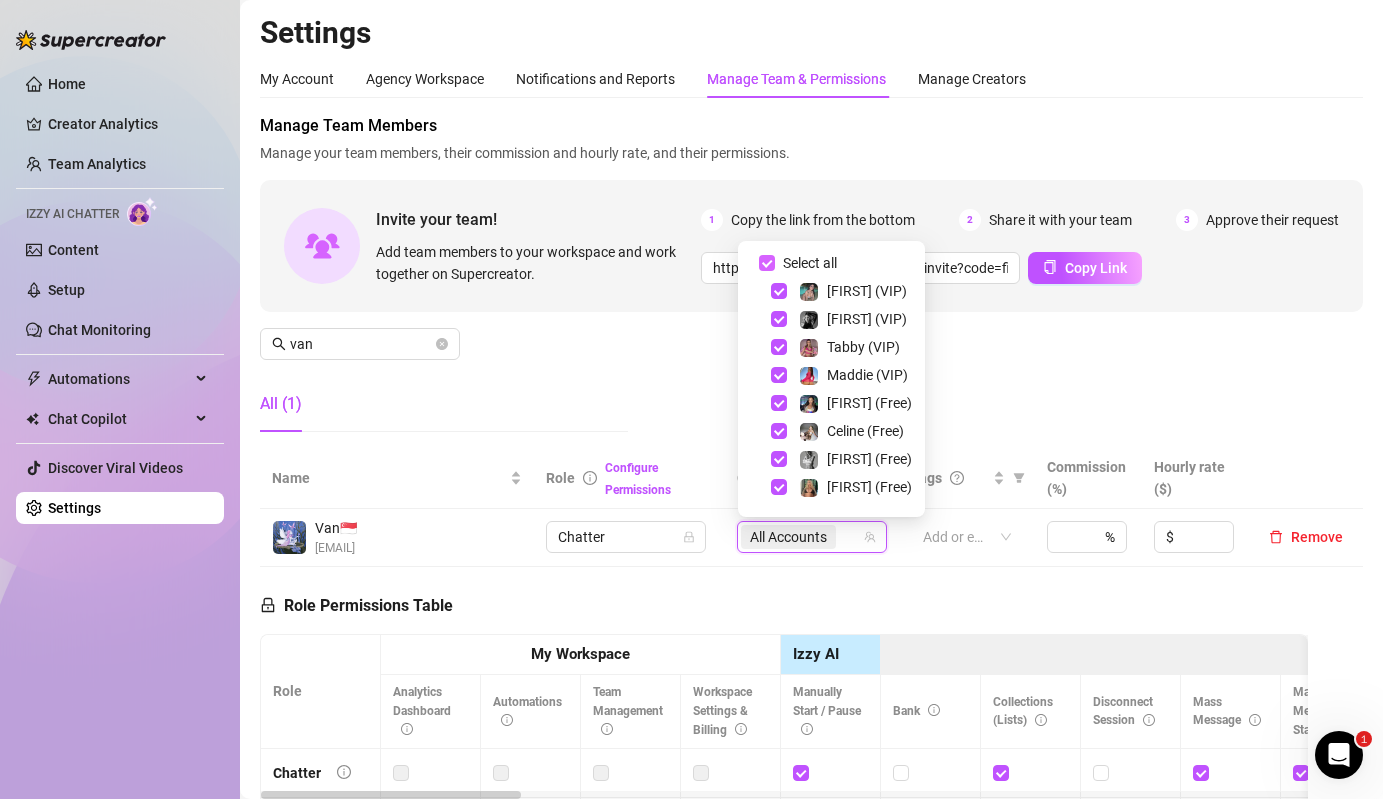 click on "Select all" at bounding box center (767, 263) 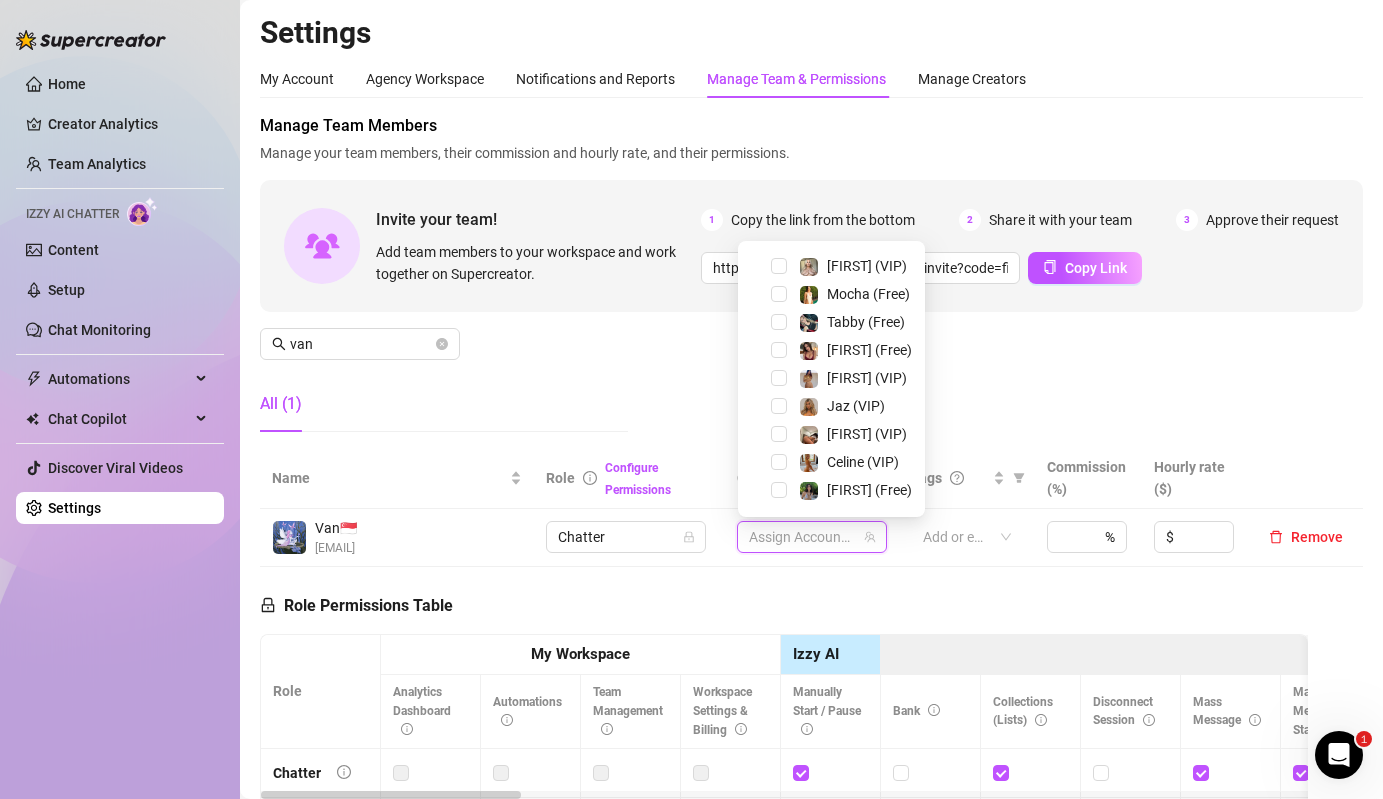scroll, scrollTop: 304, scrollLeft: 0, axis: vertical 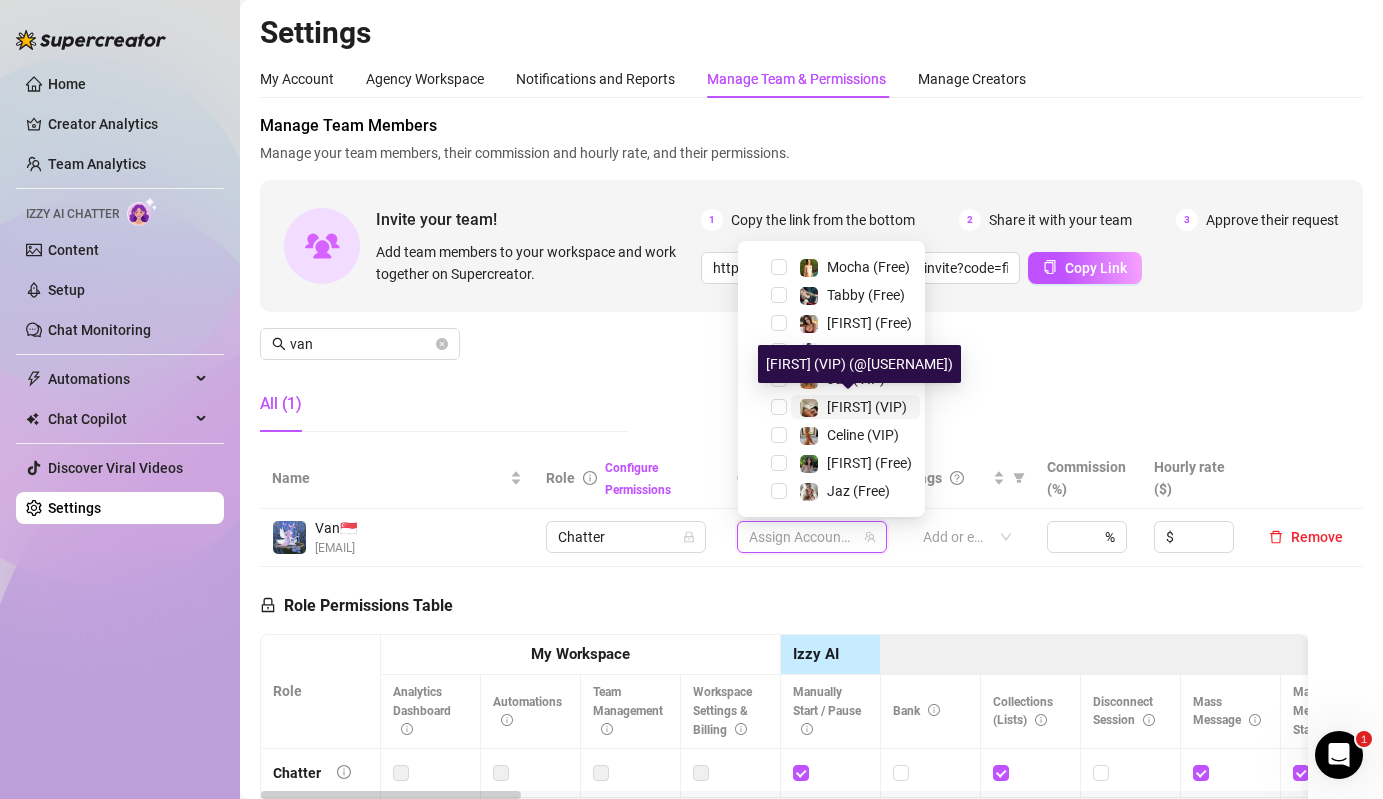 click on "[FIRST] (VIP)" at bounding box center [867, 407] 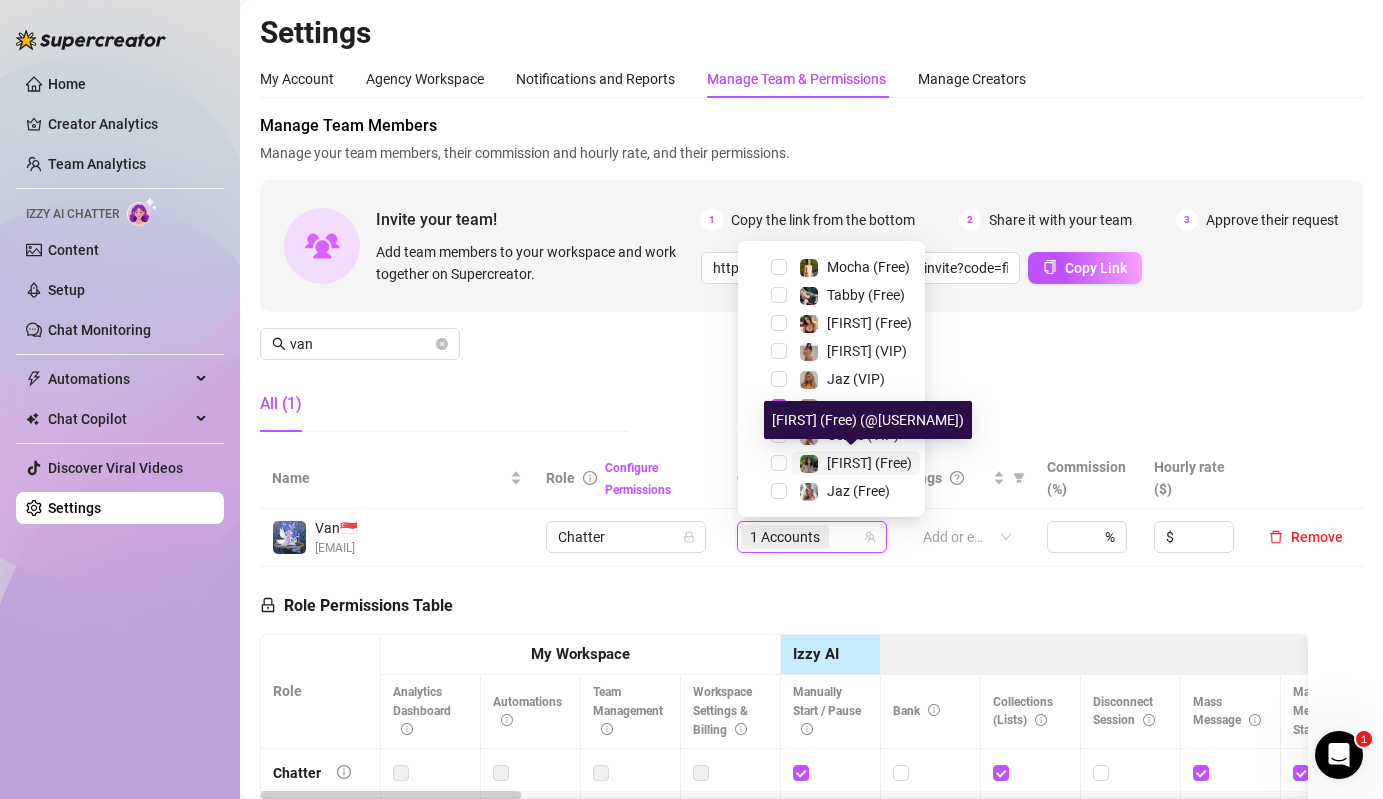 click on "[FIRST] (Free)" at bounding box center (869, 463) 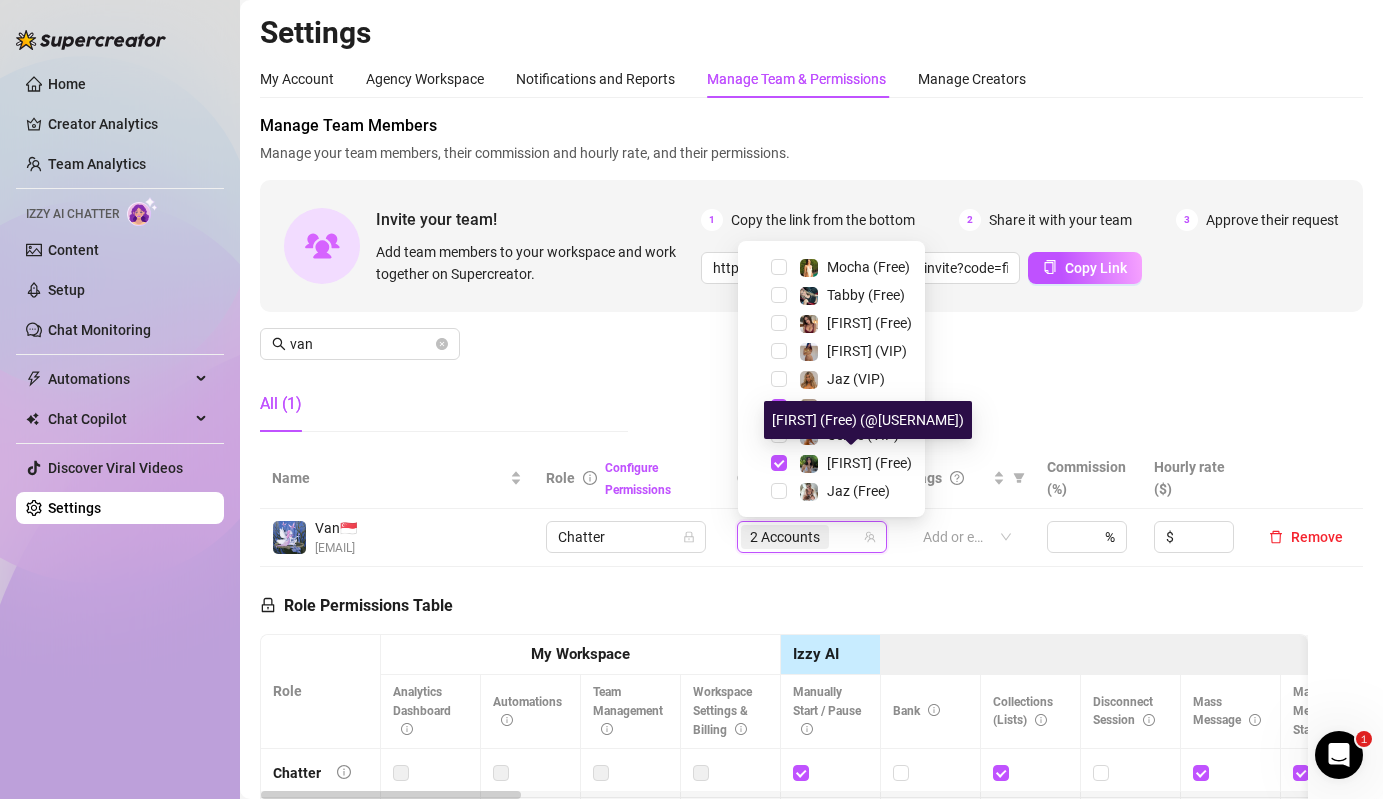 click on "Manage Team Members Manage your team members, their commission and hourly rate, and their permissions. Invite your team! Add team members to your workspace and work together on Supercreator. 1 Copy the link from the bottom 2 Share it with your team 3 Approve their request https://console.supercreator.app/invite?code=fibzx3jJrgPbWdJEkEN3sg7x35T2&workspace=222%20Mgmt%20 Copy Link [FIRST] All (1)" at bounding box center [811, 281] 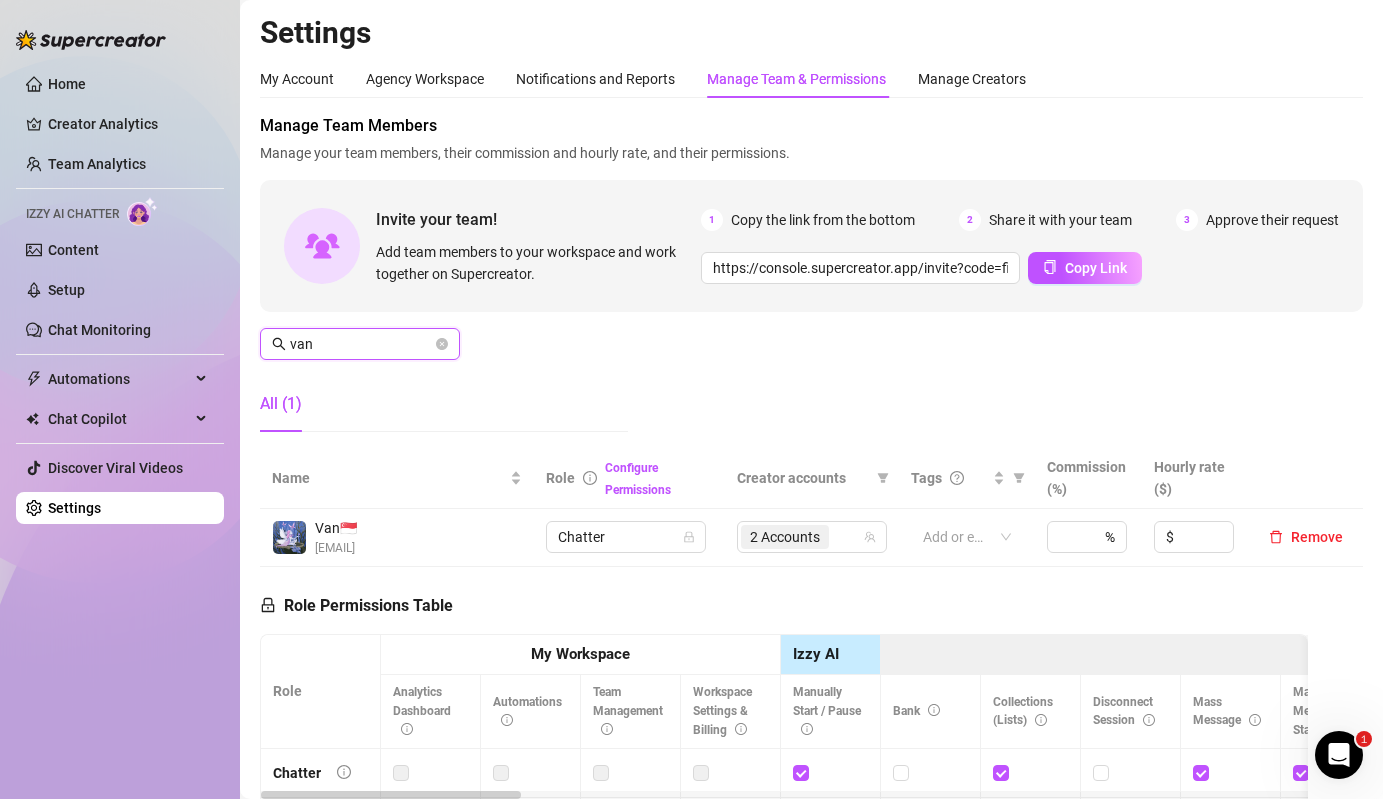 click on "van" at bounding box center (361, 344) 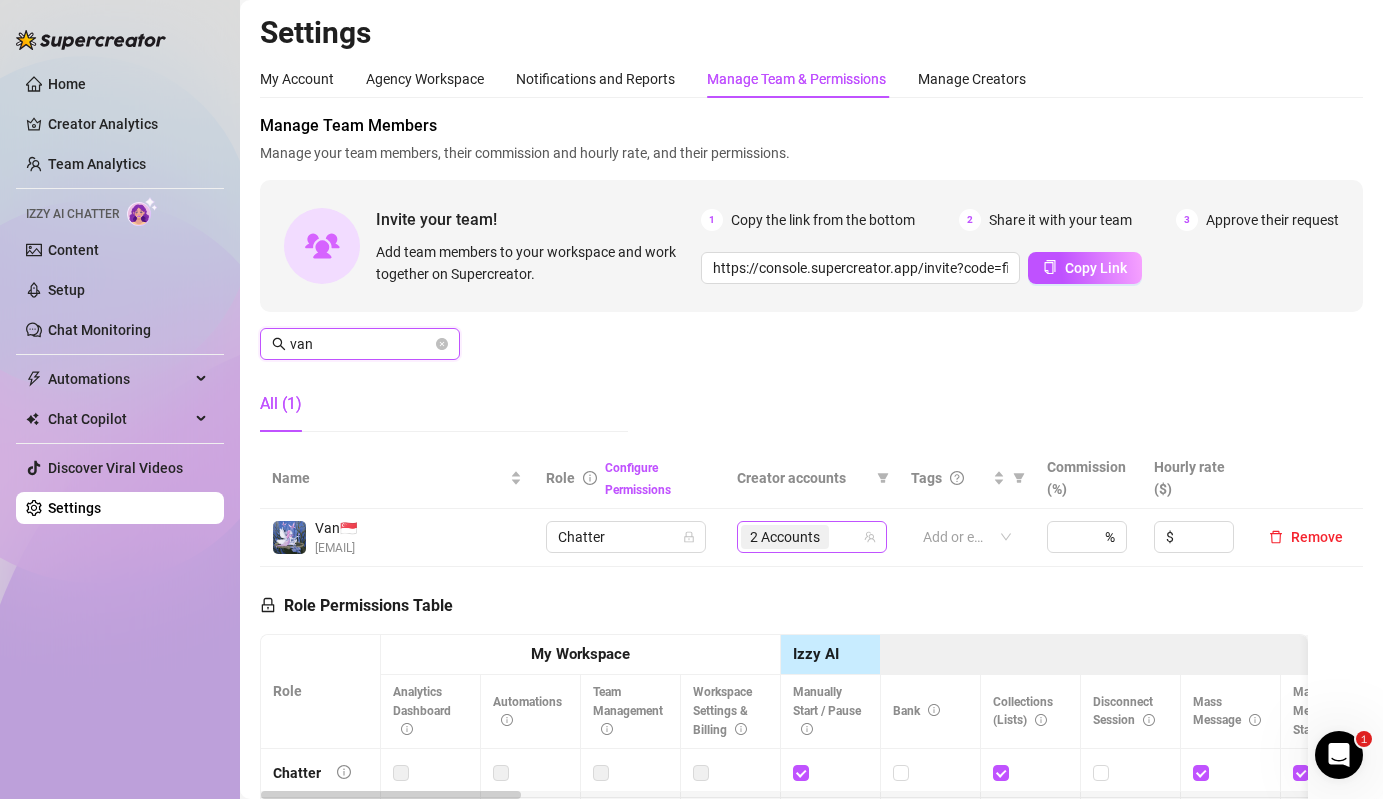 click on "2 Accounts" at bounding box center (787, 537) 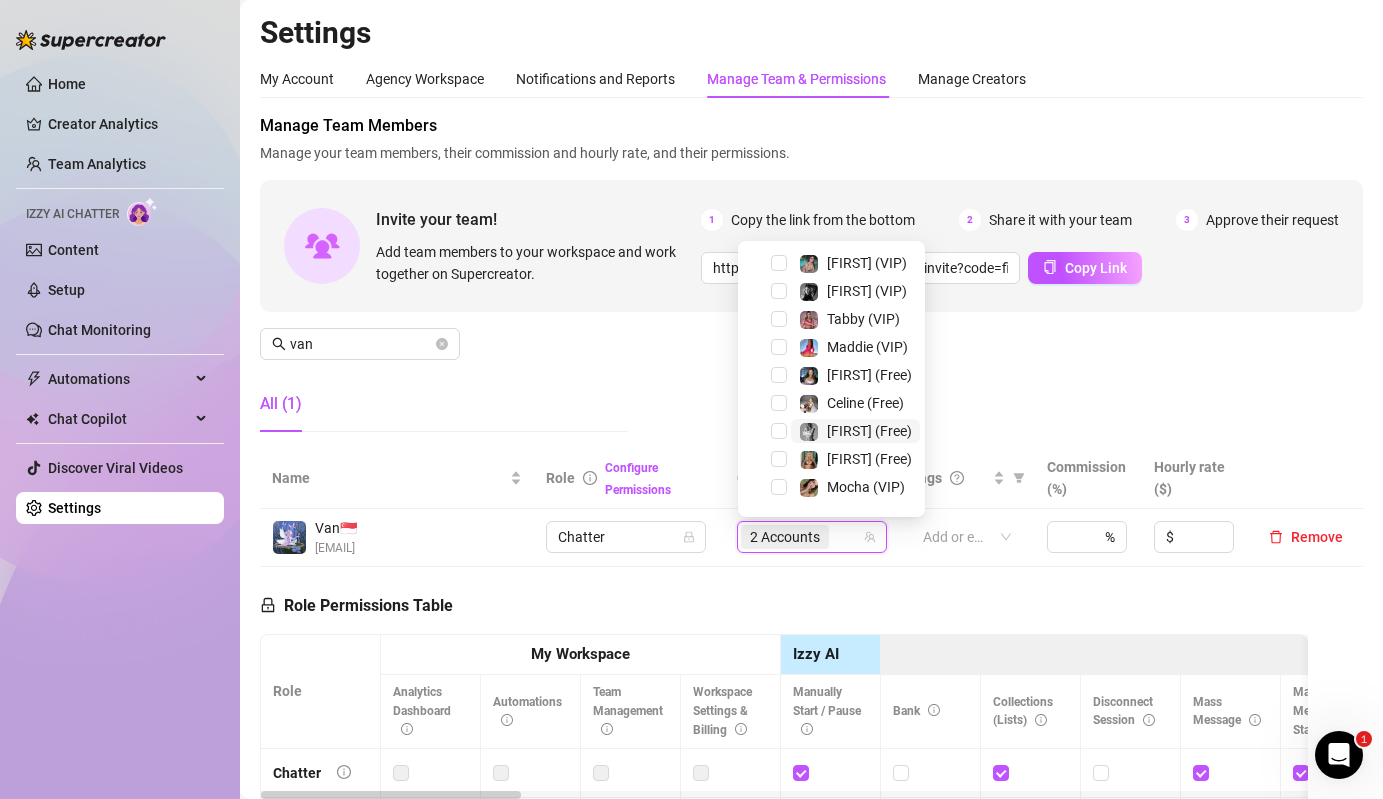 scroll, scrollTop: 304, scrollLeft: 0, axis: vertical 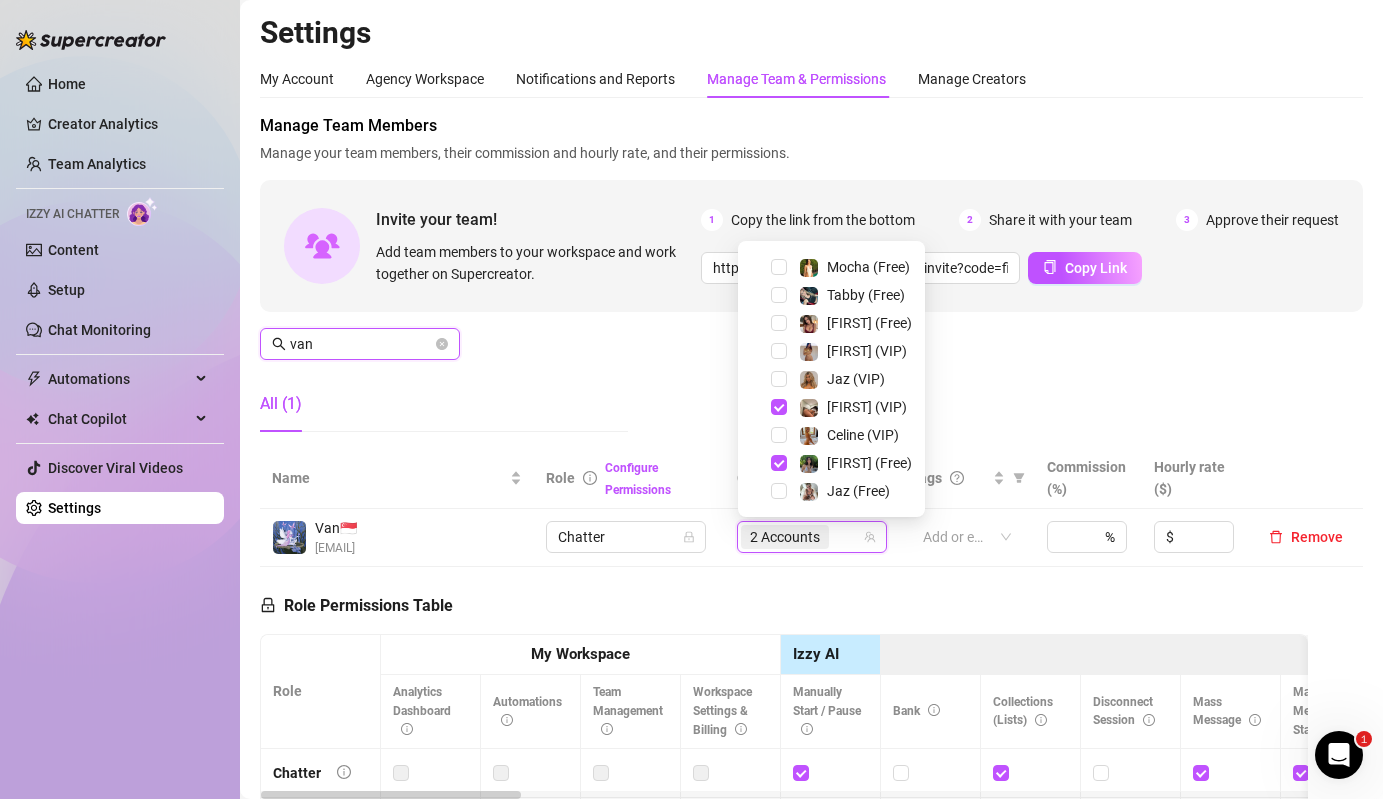click on "van" at bounding box center [361, 344] 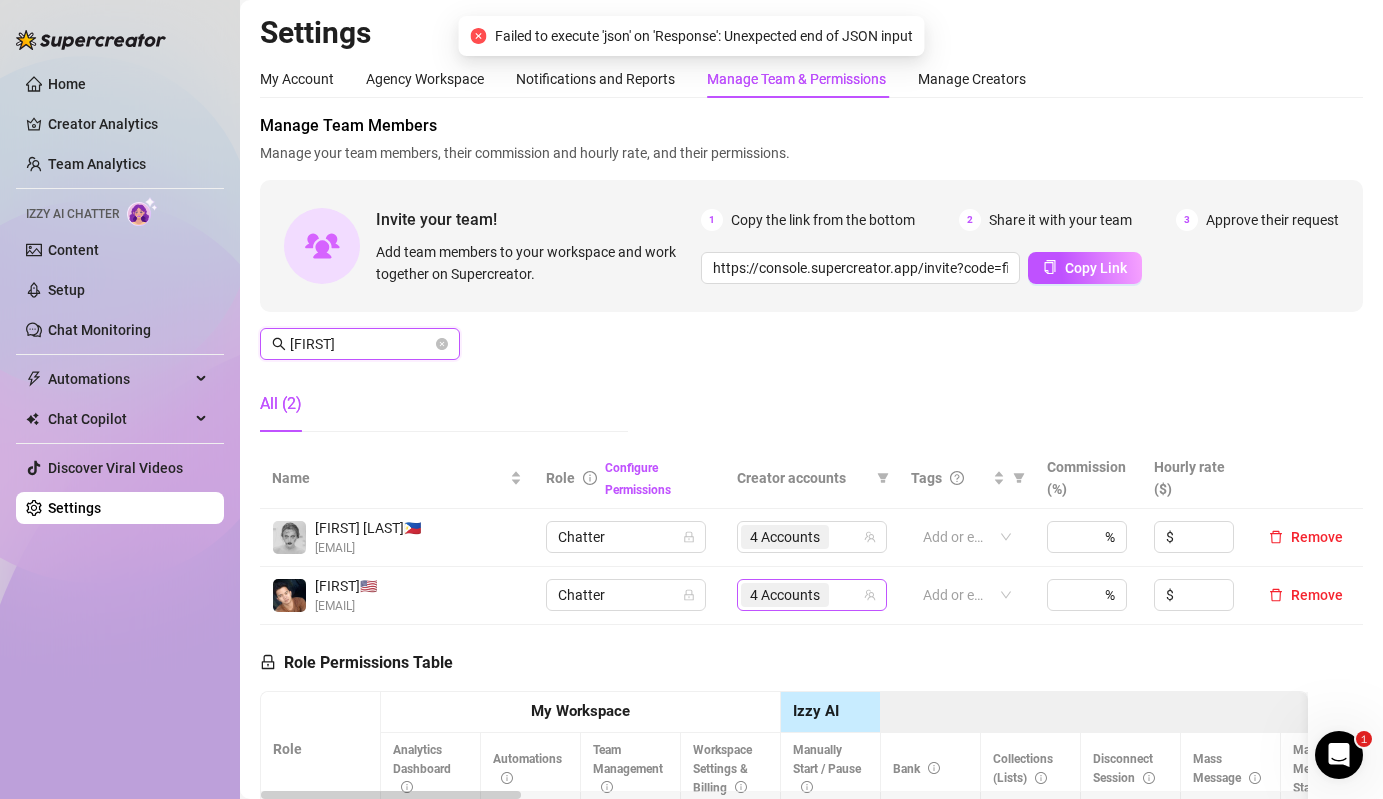 click on "4 Accounts" at bounding box center (785, 595) 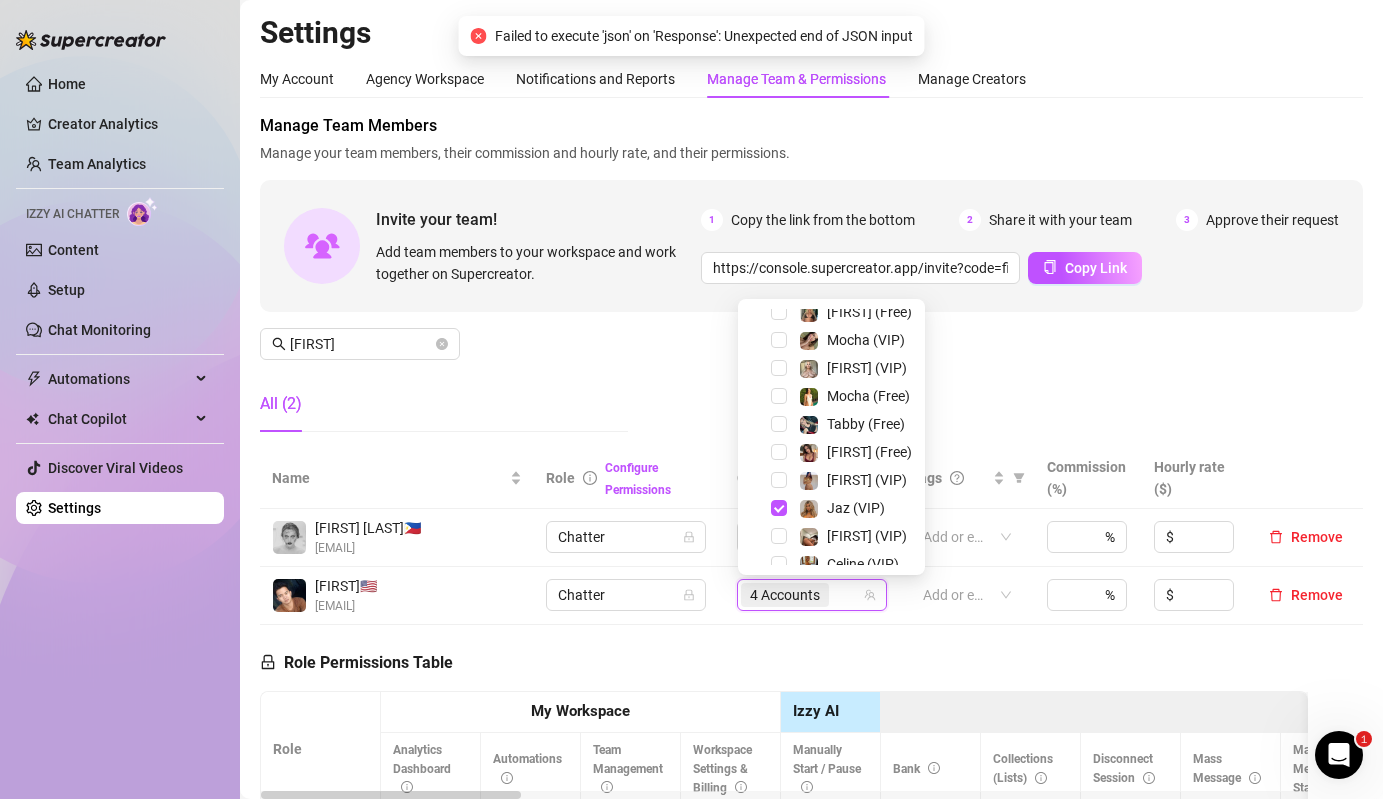 scroll, scrollTop: 304, scrollLeft: 0, axis: vertical 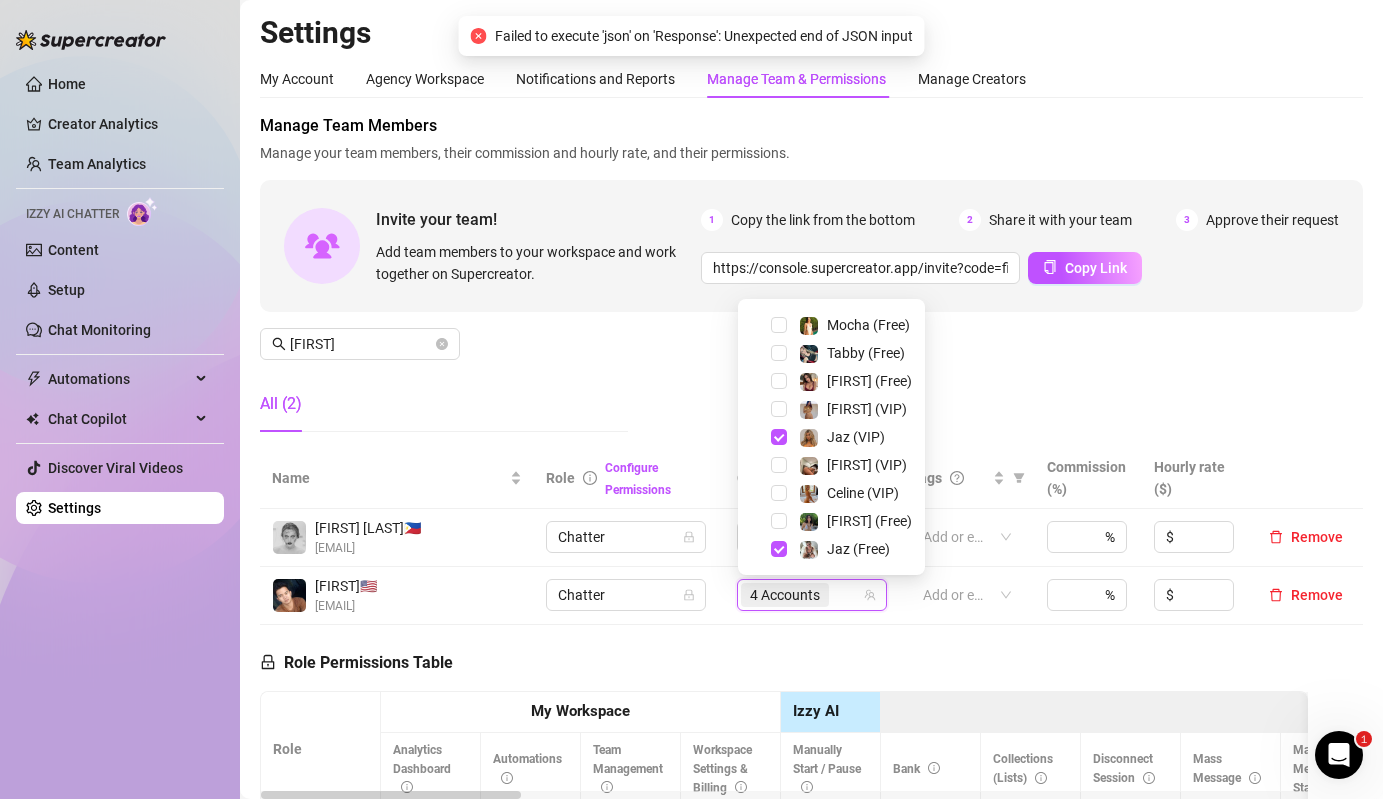 click on "All (2)" at bounding box center (444, 404) 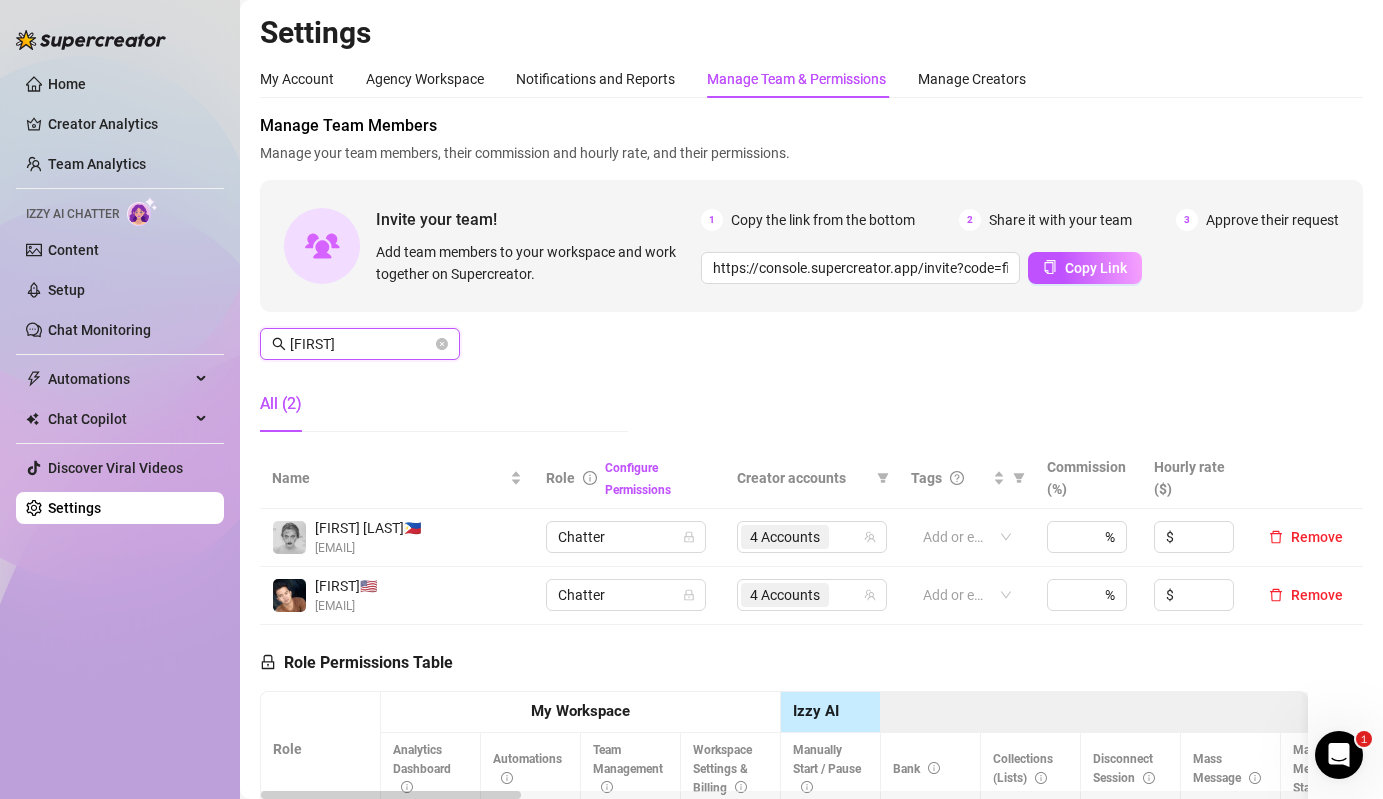 click on "[FIRST]" at bounding box center [361, 344] 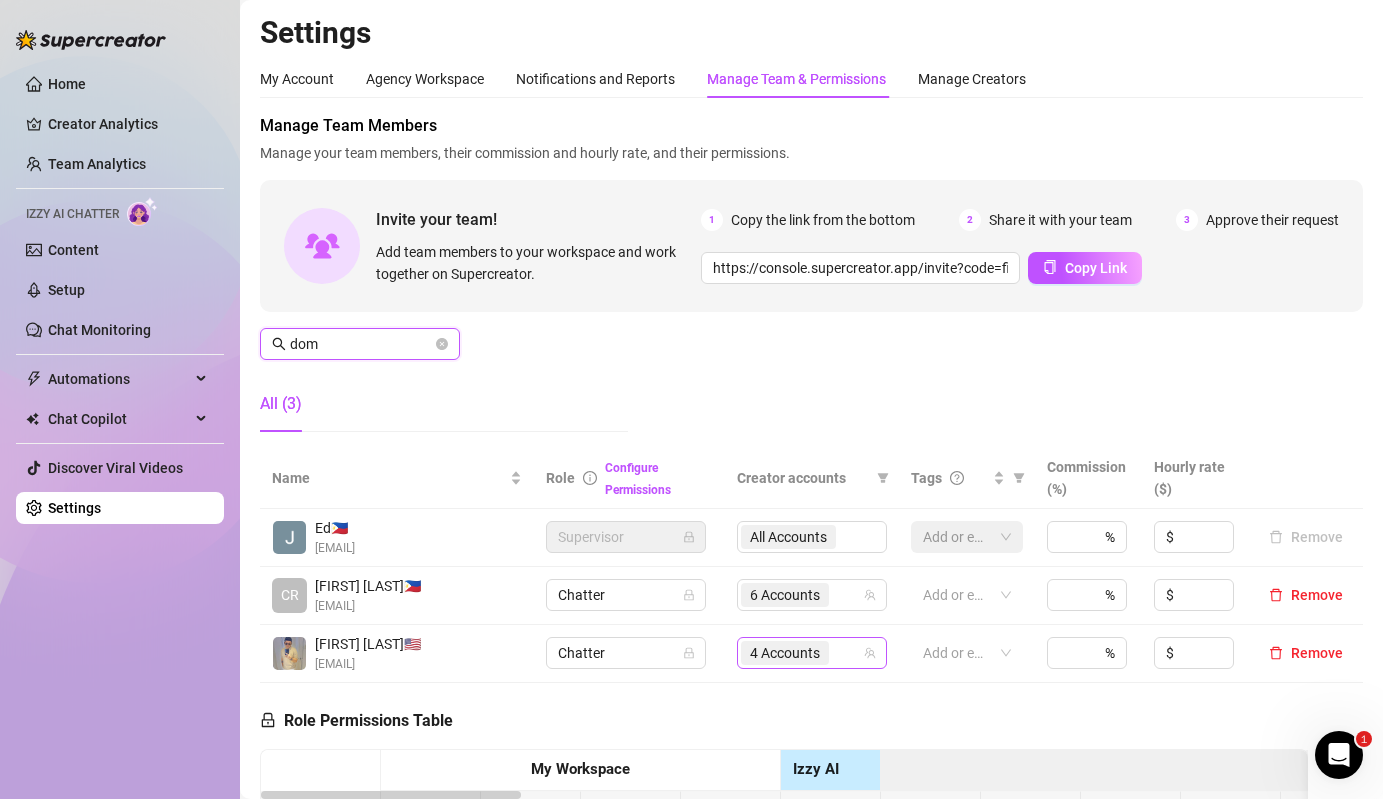 click on "4 Accounts" at bounding box center [785, 653] 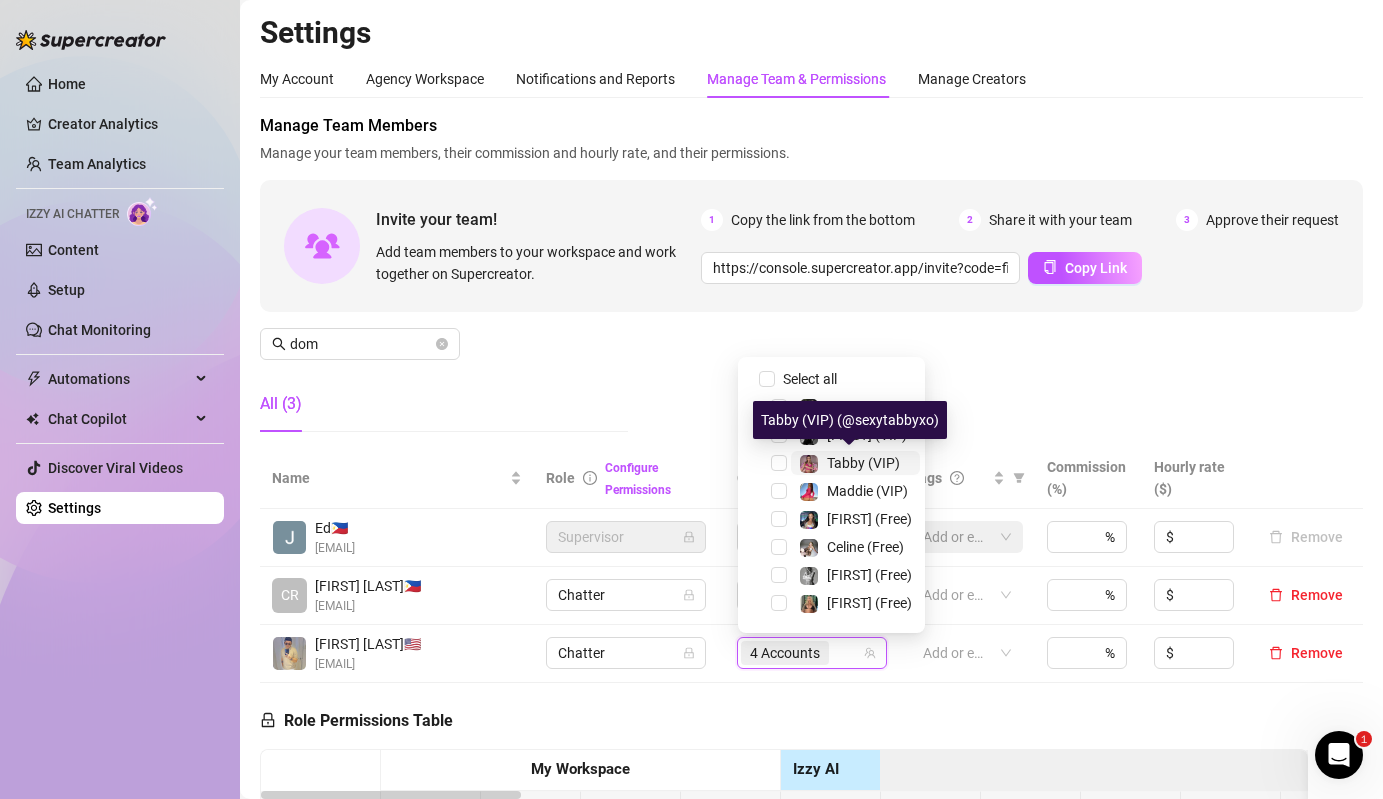 click on "Tabby (VIP)" at bounding box center [863, 463] 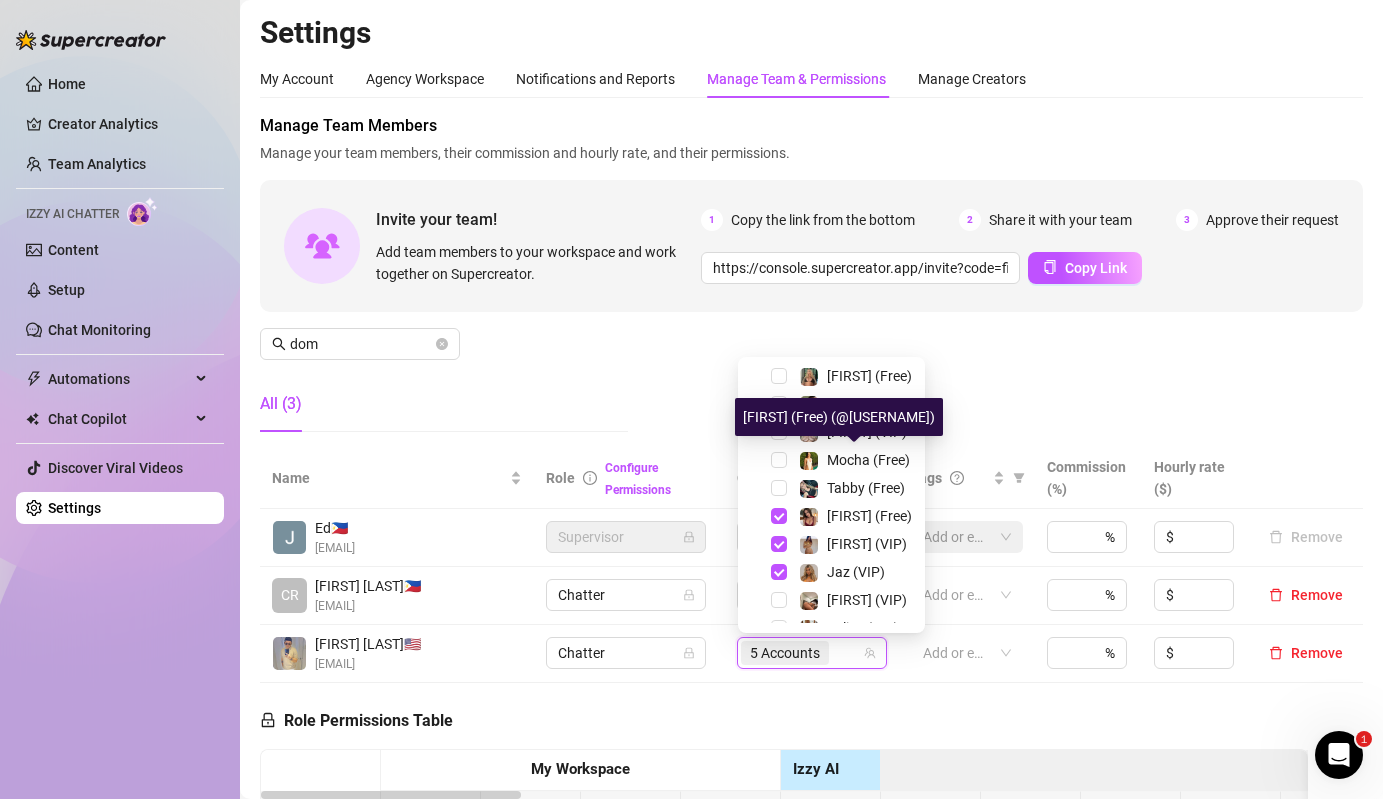 scroll, scrollTop: 237, scrollLeft: 0, axis: vertical 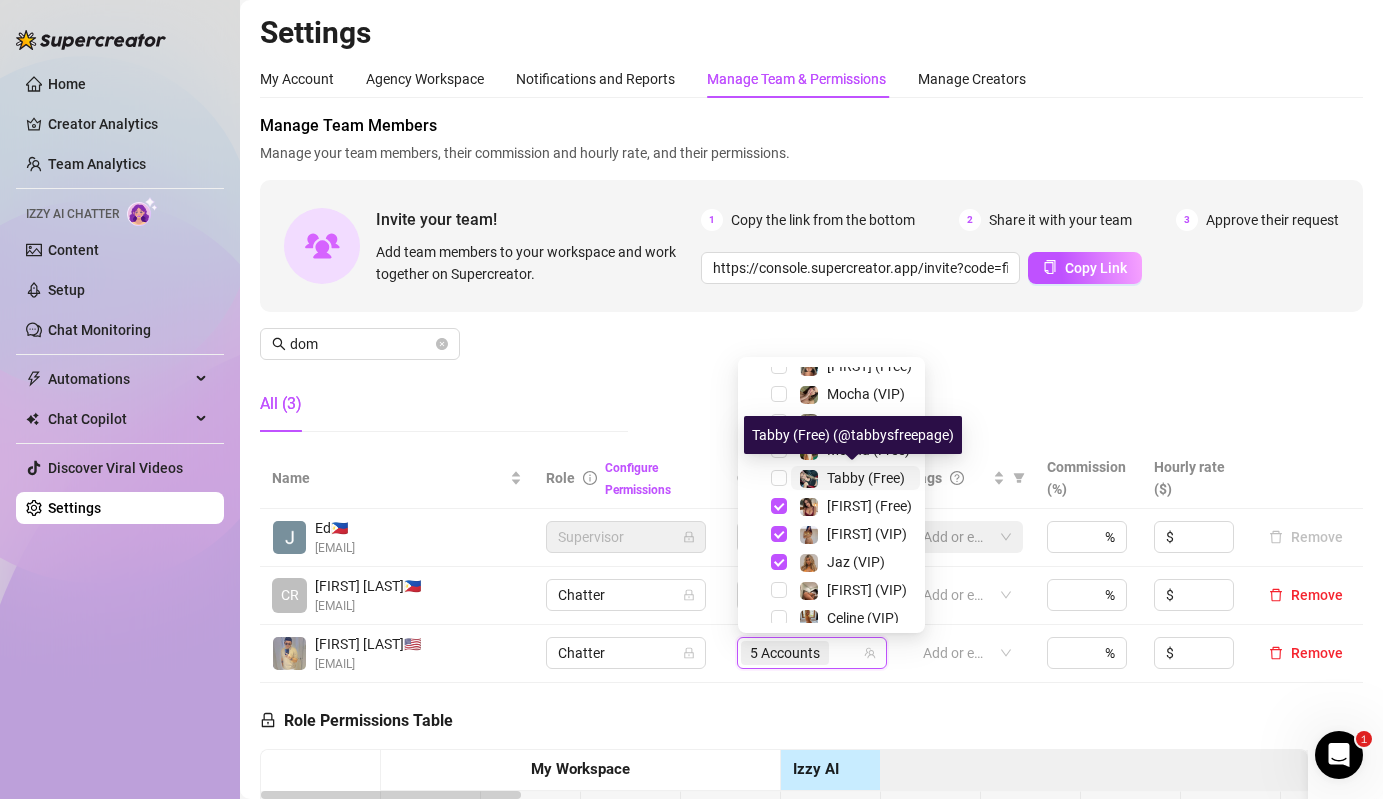 click on "Tabby (Free)" at bounding box center (866, 478) 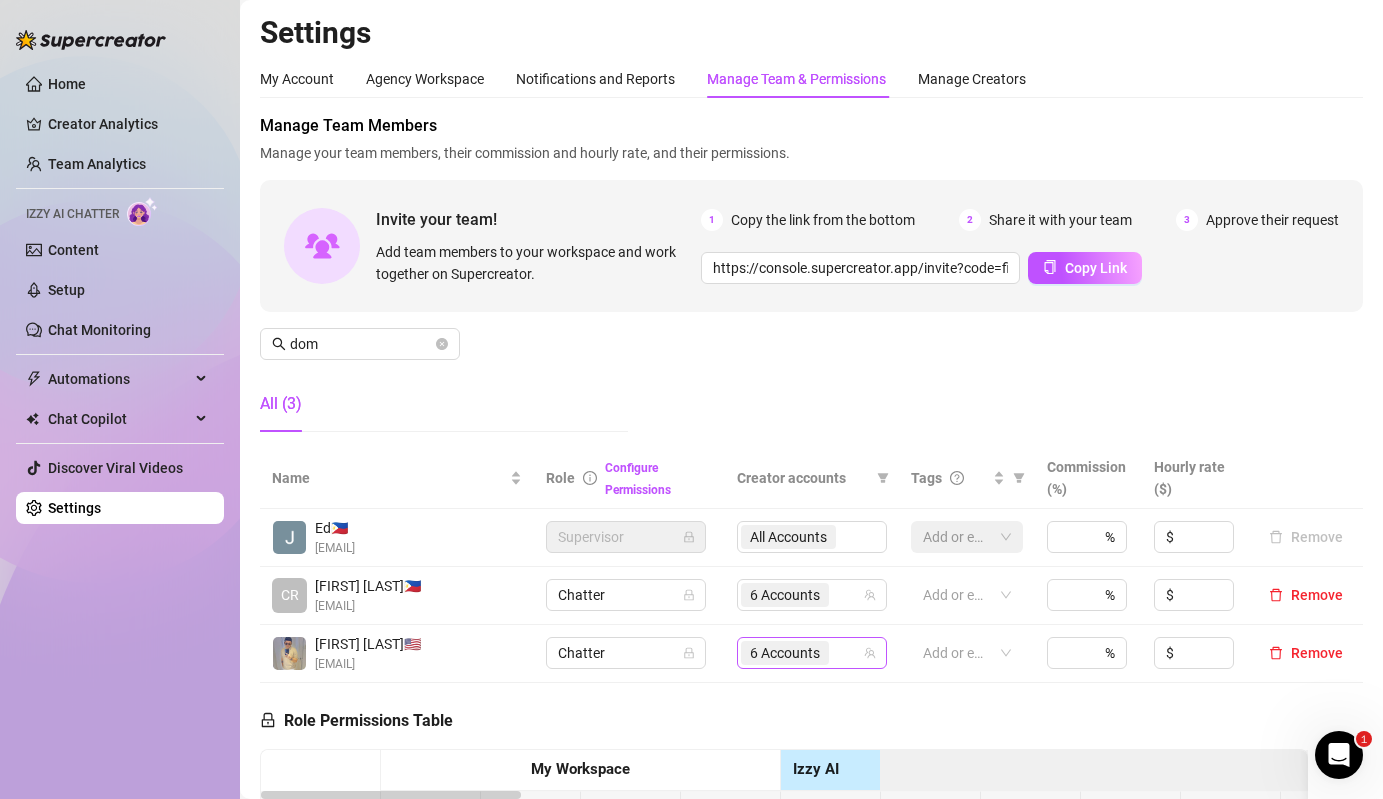 click on "6 Accounts" at bounding box center [785, 653] 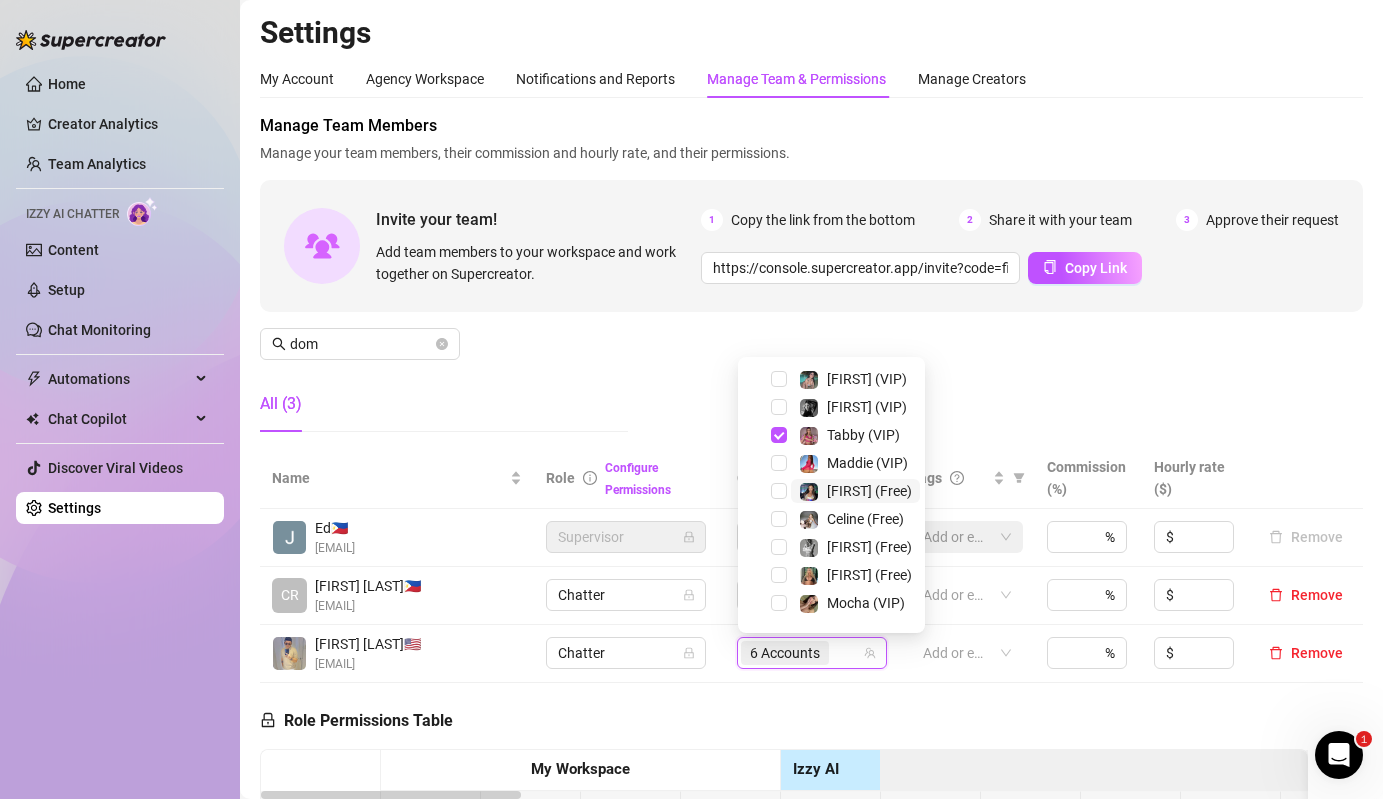 scroll, scrollTop: 304, scrollLeft: 0, axis: vertical 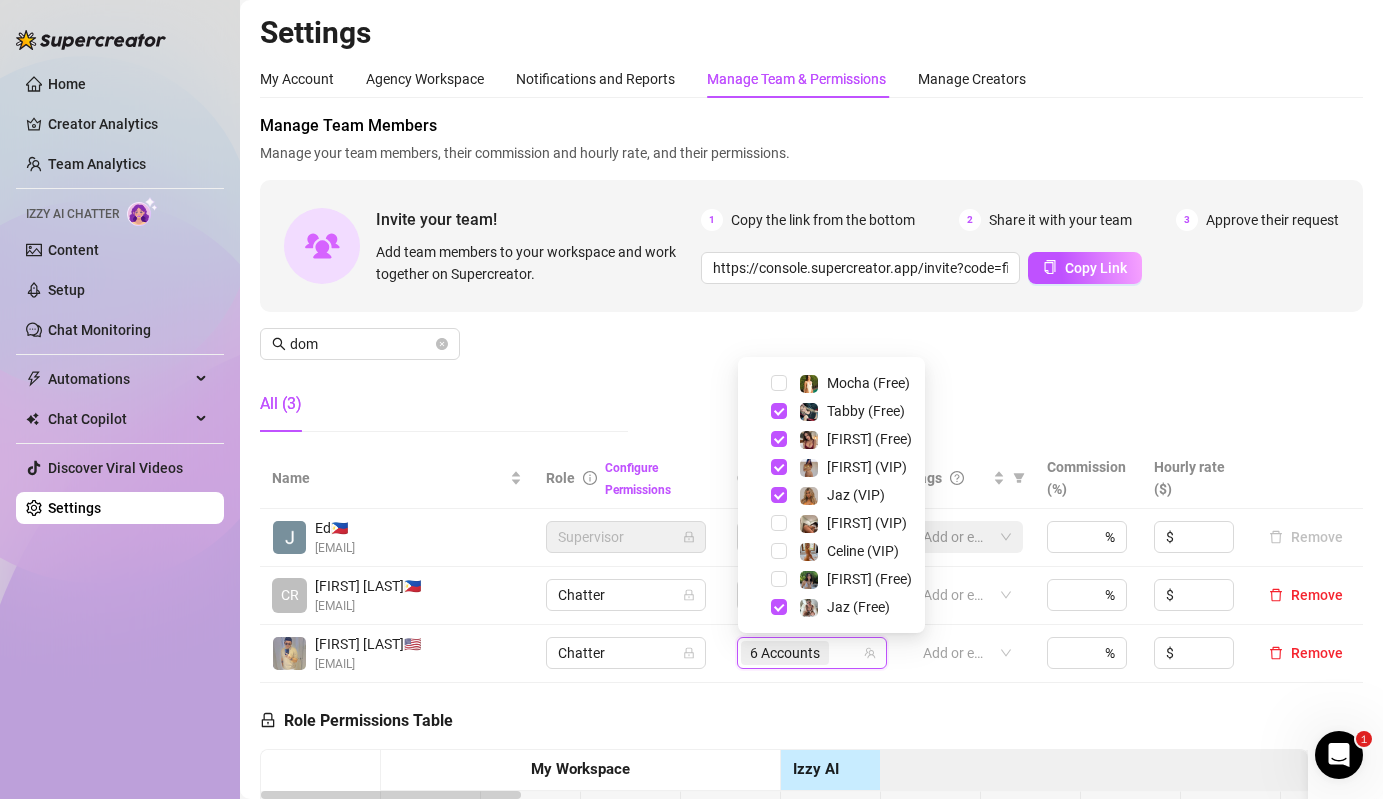 click on "All (3)" at bounding box center (444, 404) 